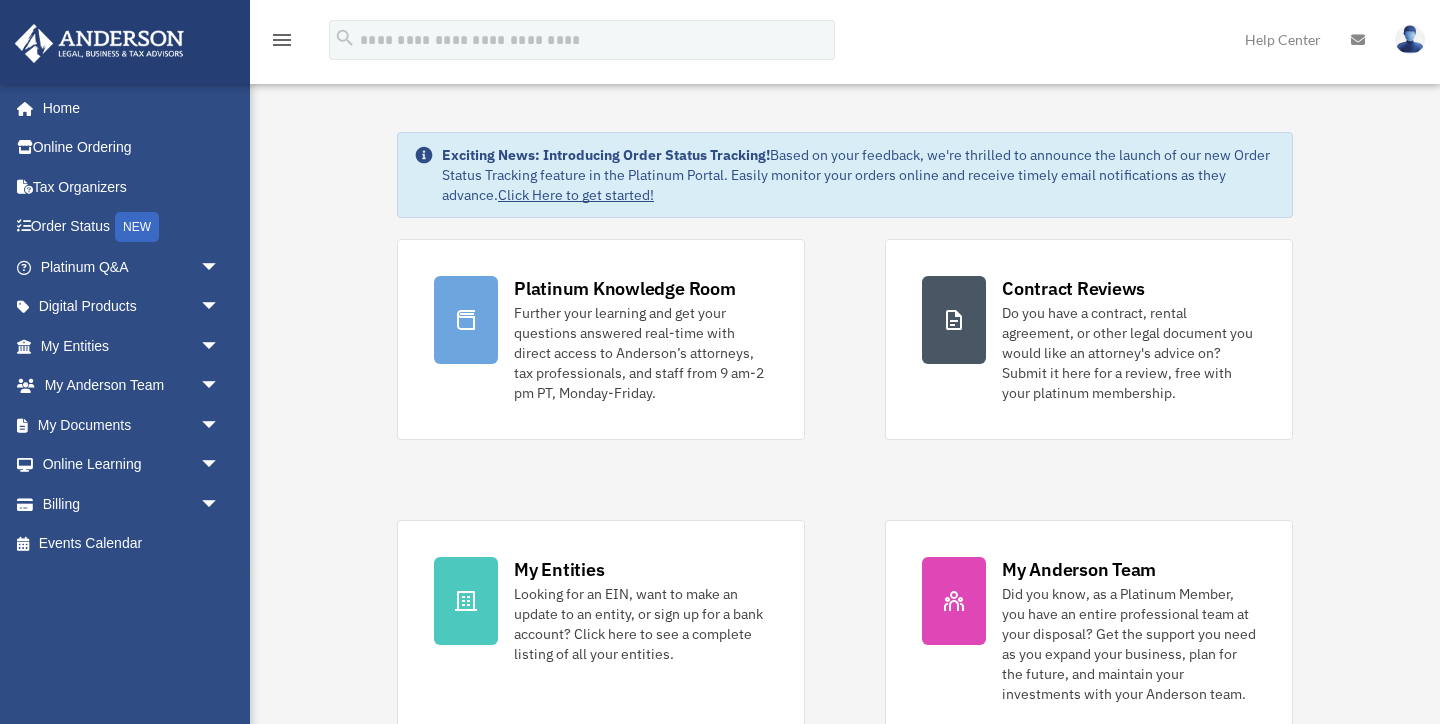 scroll, scrollTop: 0, scrollLeft: 0, axis: both 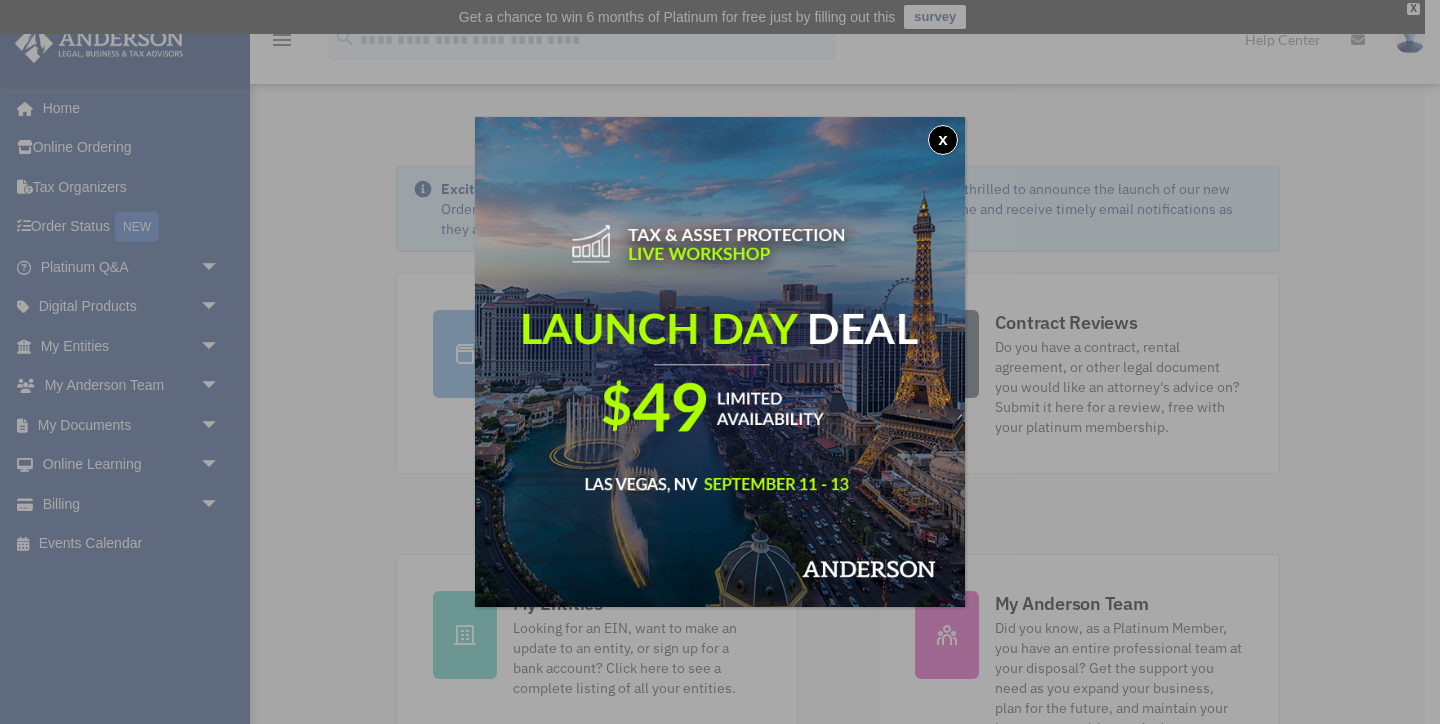 click at bounding box center (720, 362) 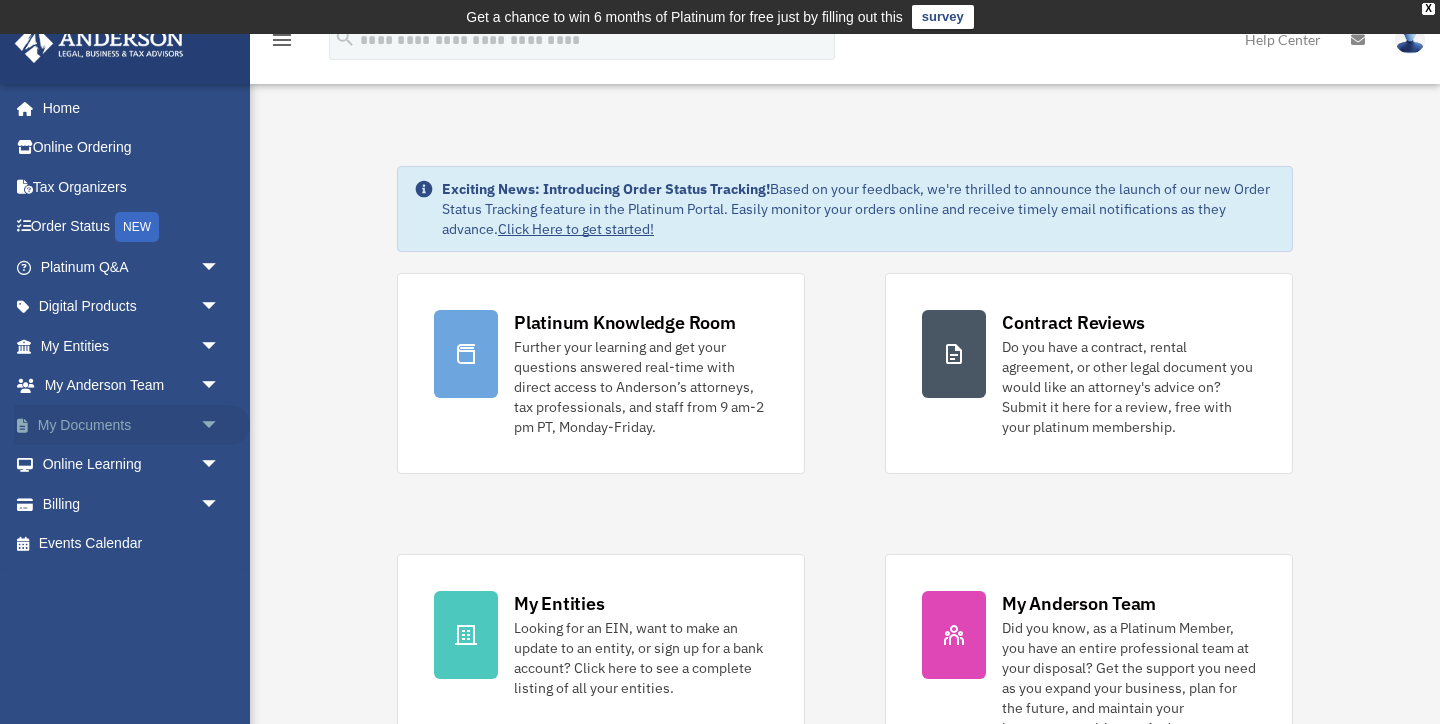 click on "arrow_drop_down" at bounding box center [220, 425] 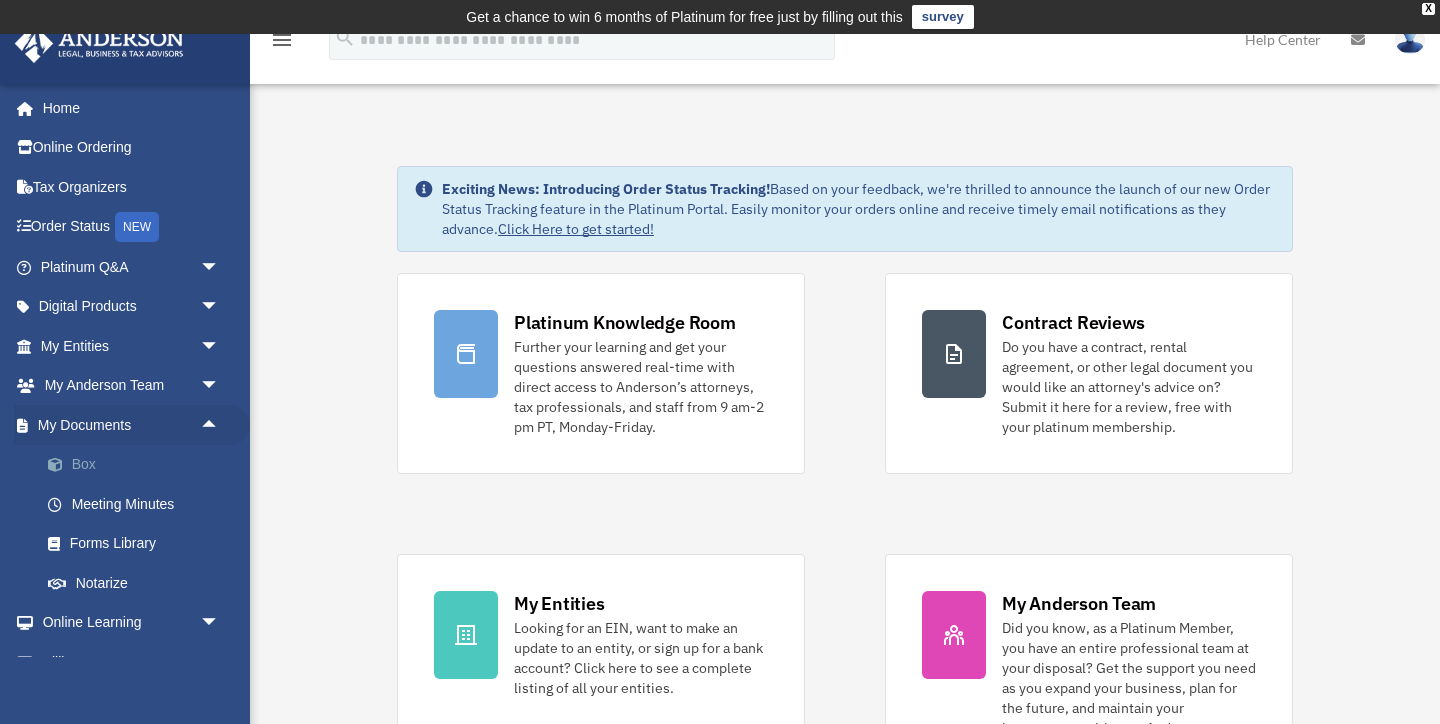 click on "Box" at bounding box center (139, 465) 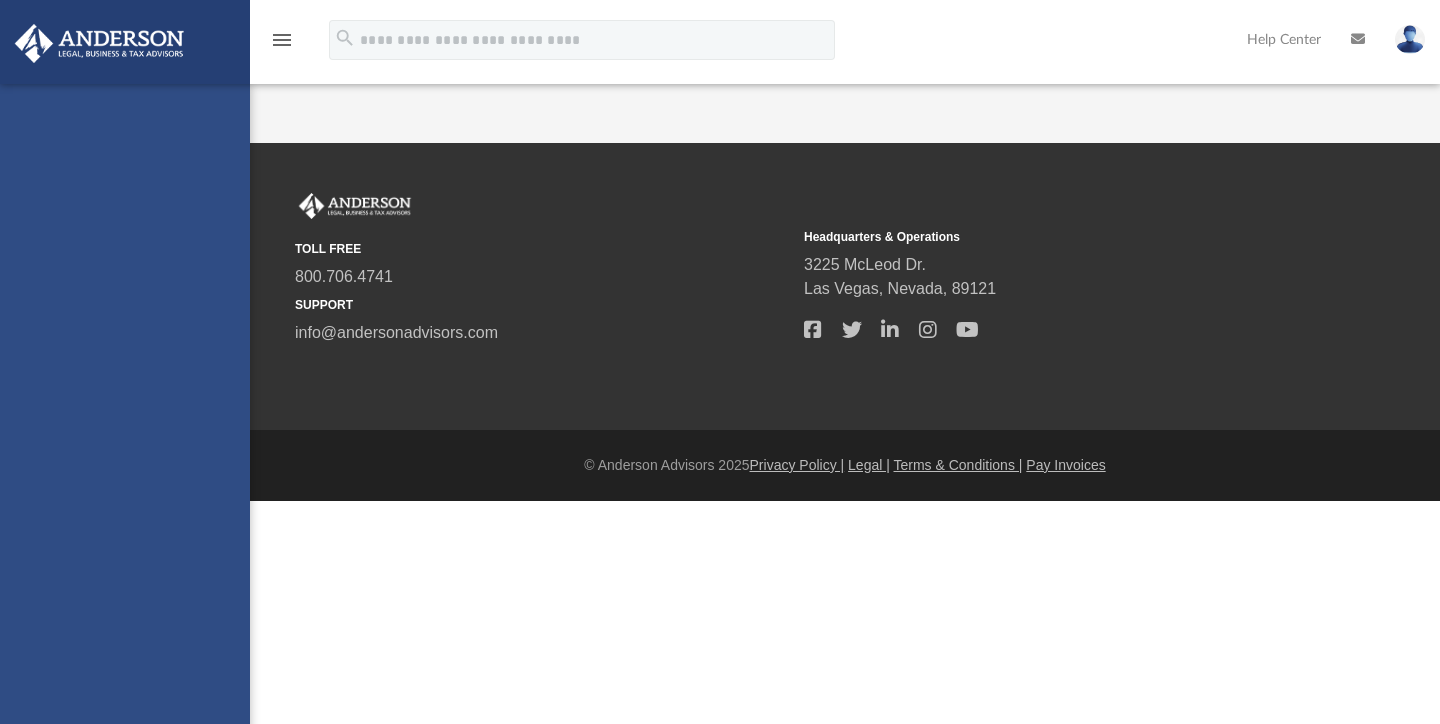 scroll, scrollTop: 0, scrollLeft: 0, axis: both 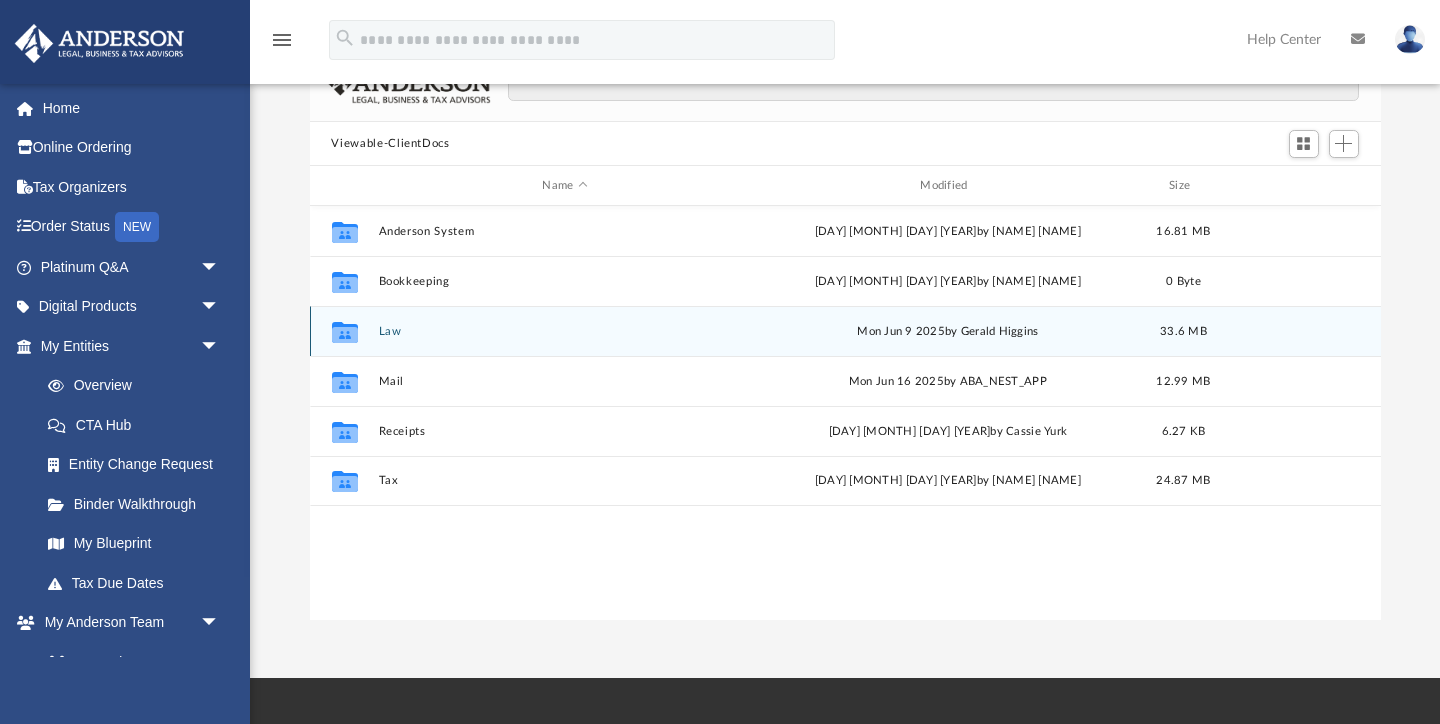 click on "Law" at bounding box center [565, 331] 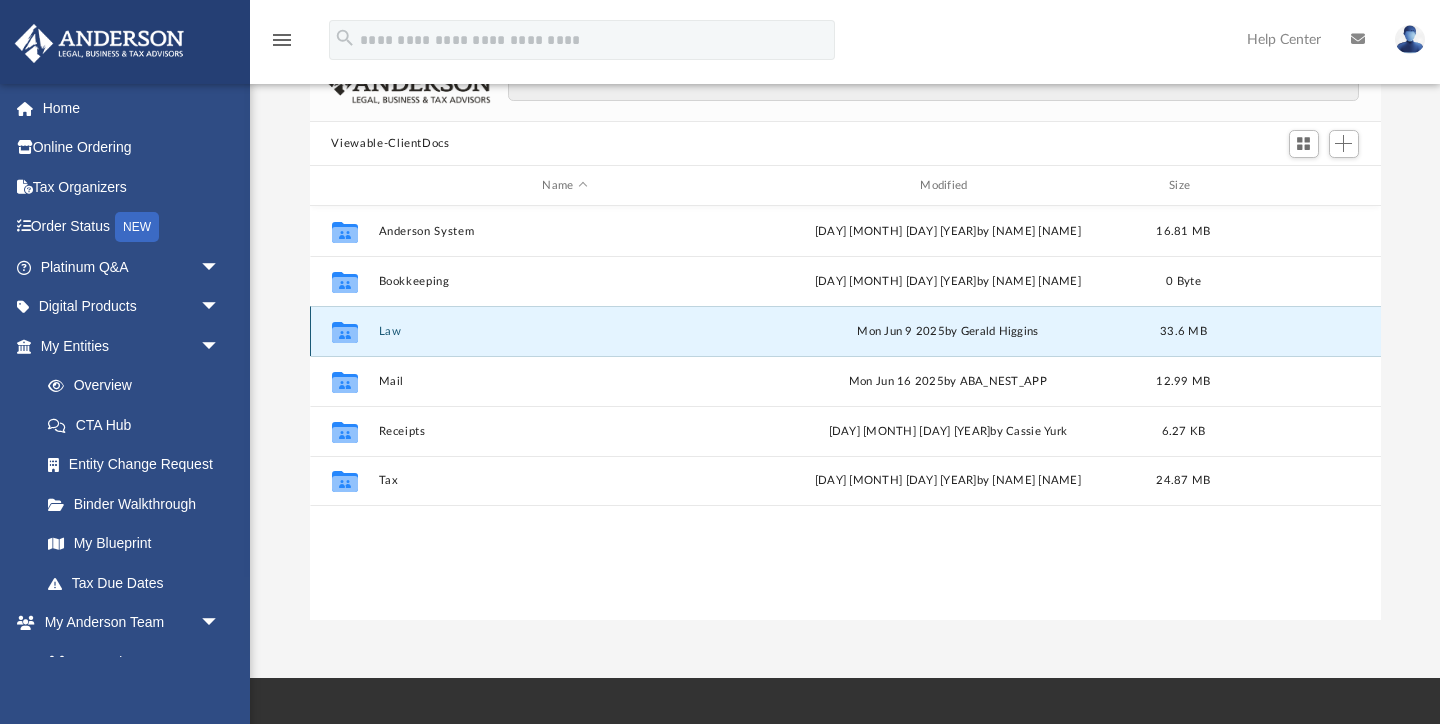click on "Law" at bounding box center [565, 331] 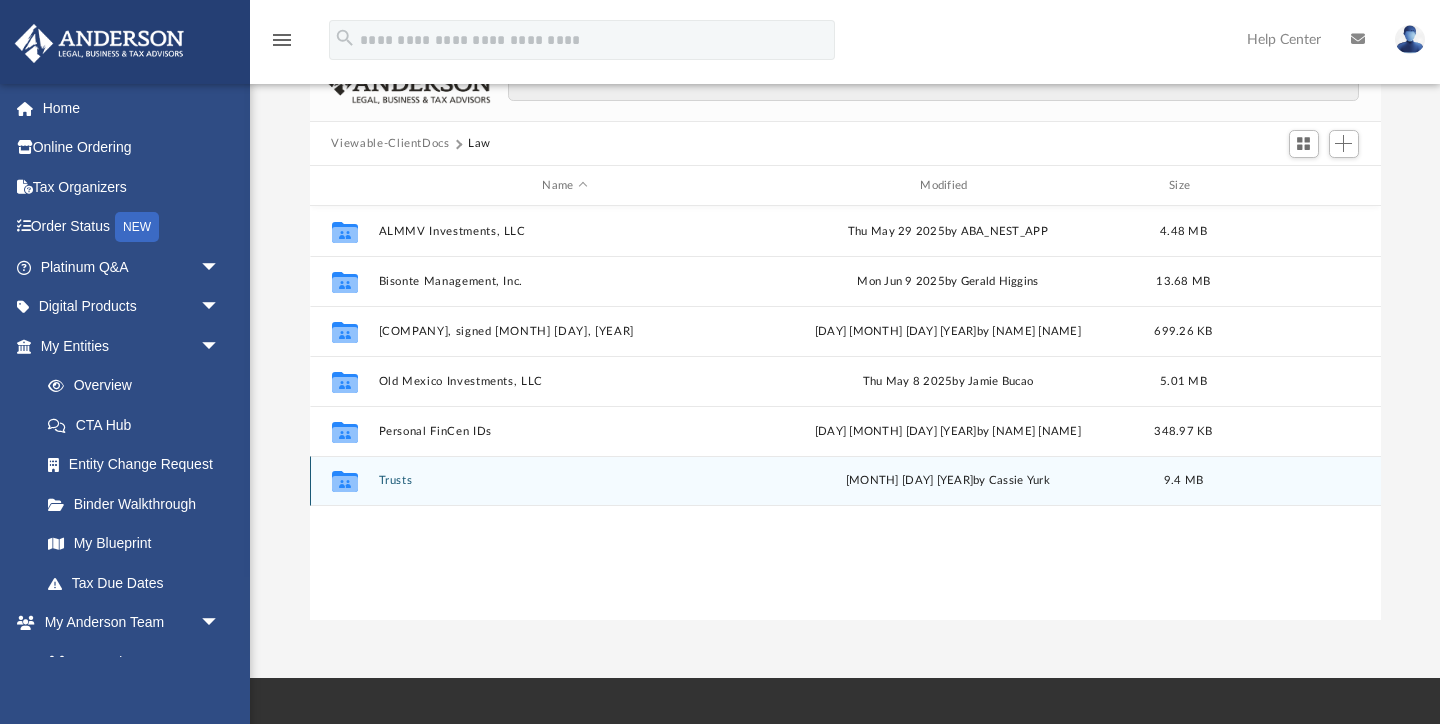 click on "Trusts" at bounding box center [565, 481] 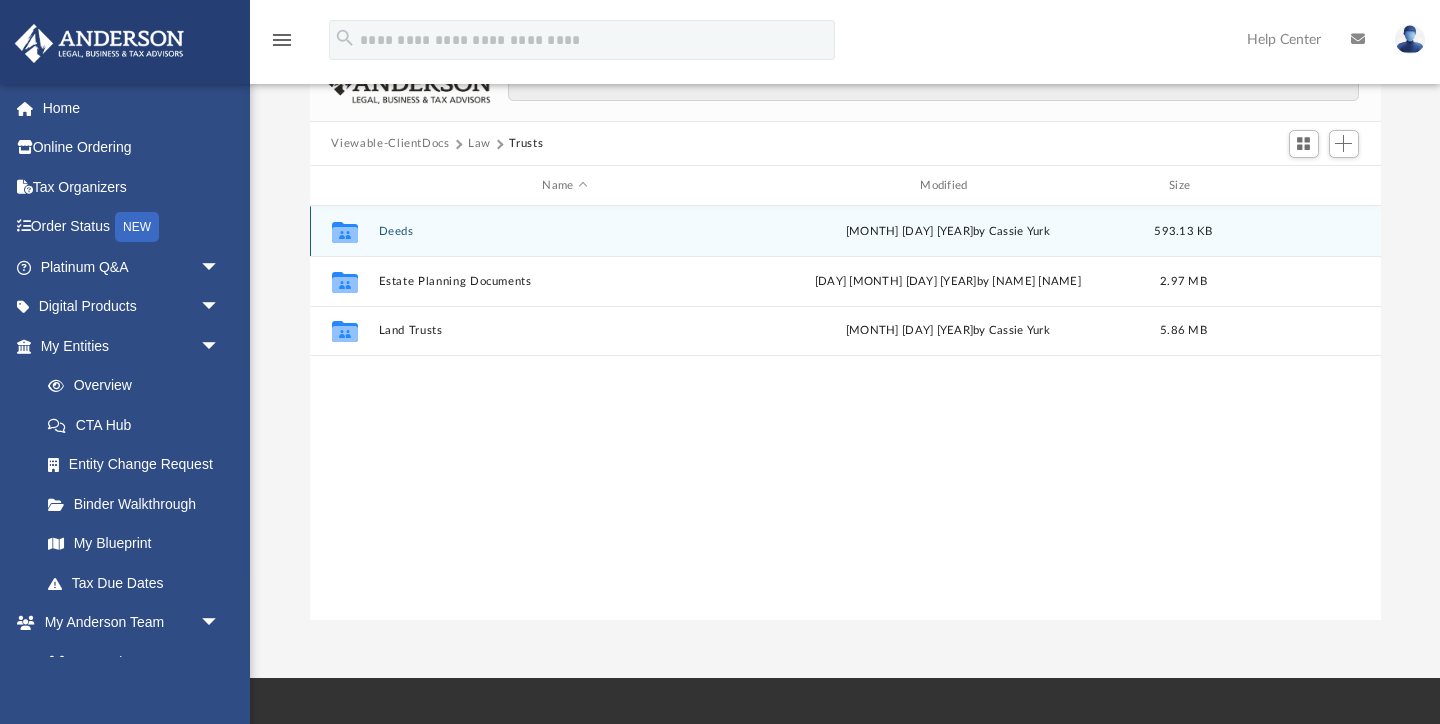 click on "Deeds" at bounding box center [565, 231] 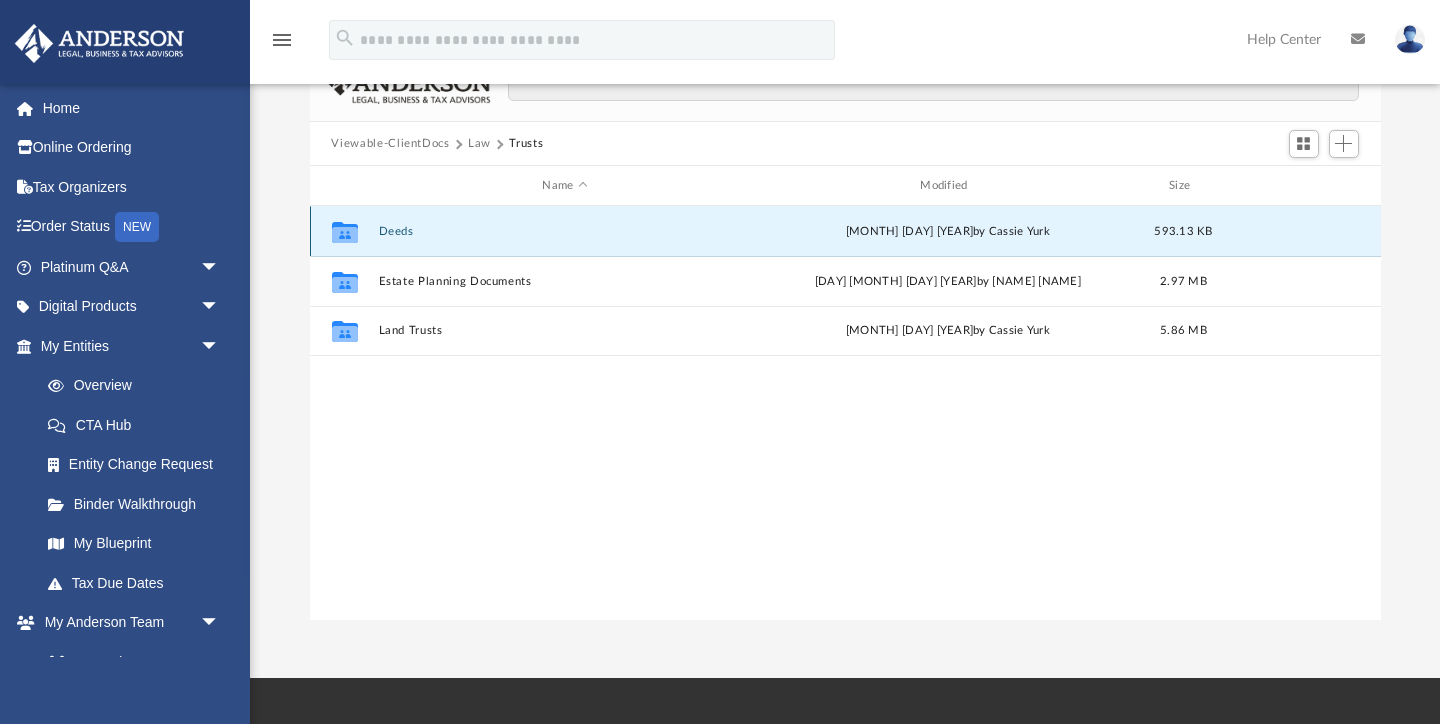 click on "Deeds" at bounding box center (565, 231) 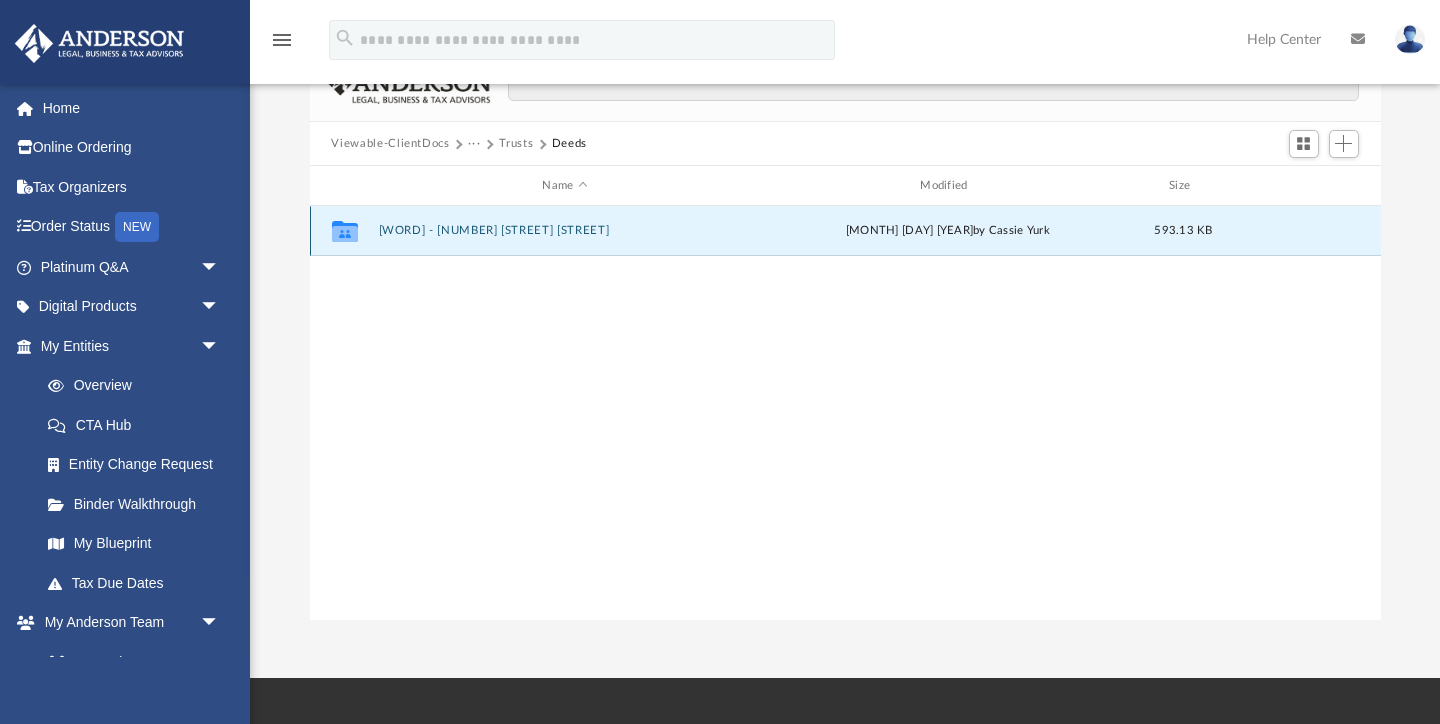 click on "Deed - [NUMBER] South [STREET]" at bounding box center [565, 231] 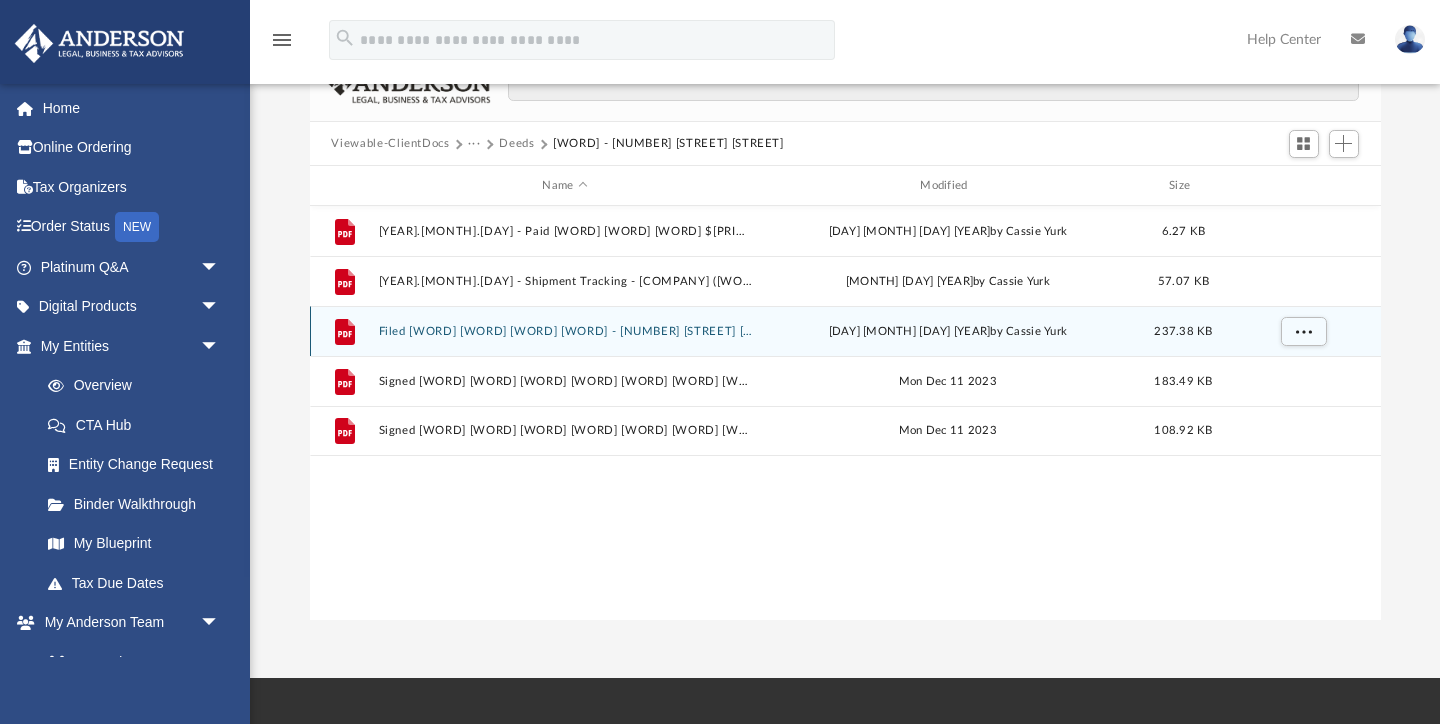 click on "File Filed Statutory Warranty Deed - 5415 South Blueridge Drive.pdf Tue Sep 26 2023  by Cassie Yurk 237.38 KB" at bounding box center [845, 331] 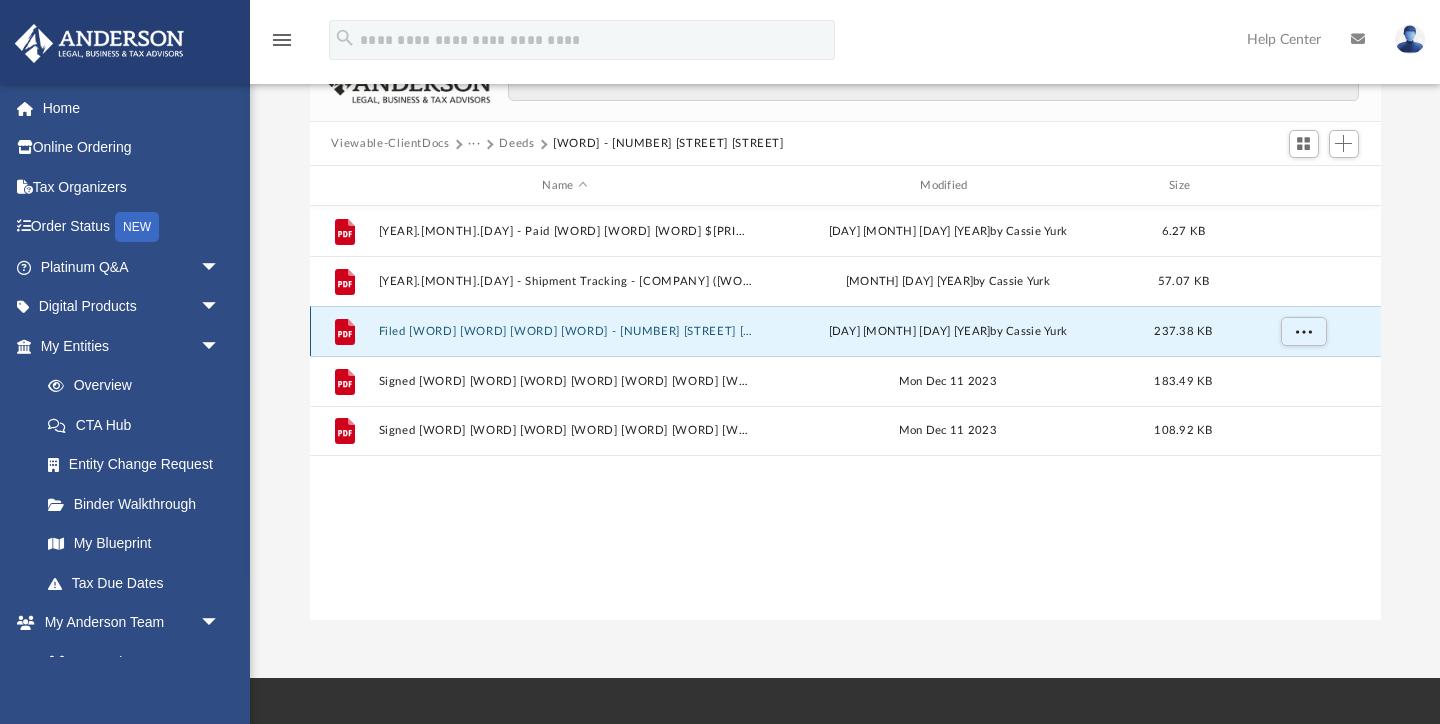 click on "File Filed Statutory Warranty Deed - 5415 South Blueridge Drive.pdf Tue Sep 26 2023  by Cassie Yurk 237.38 KB" at bounding box center [845, 331] 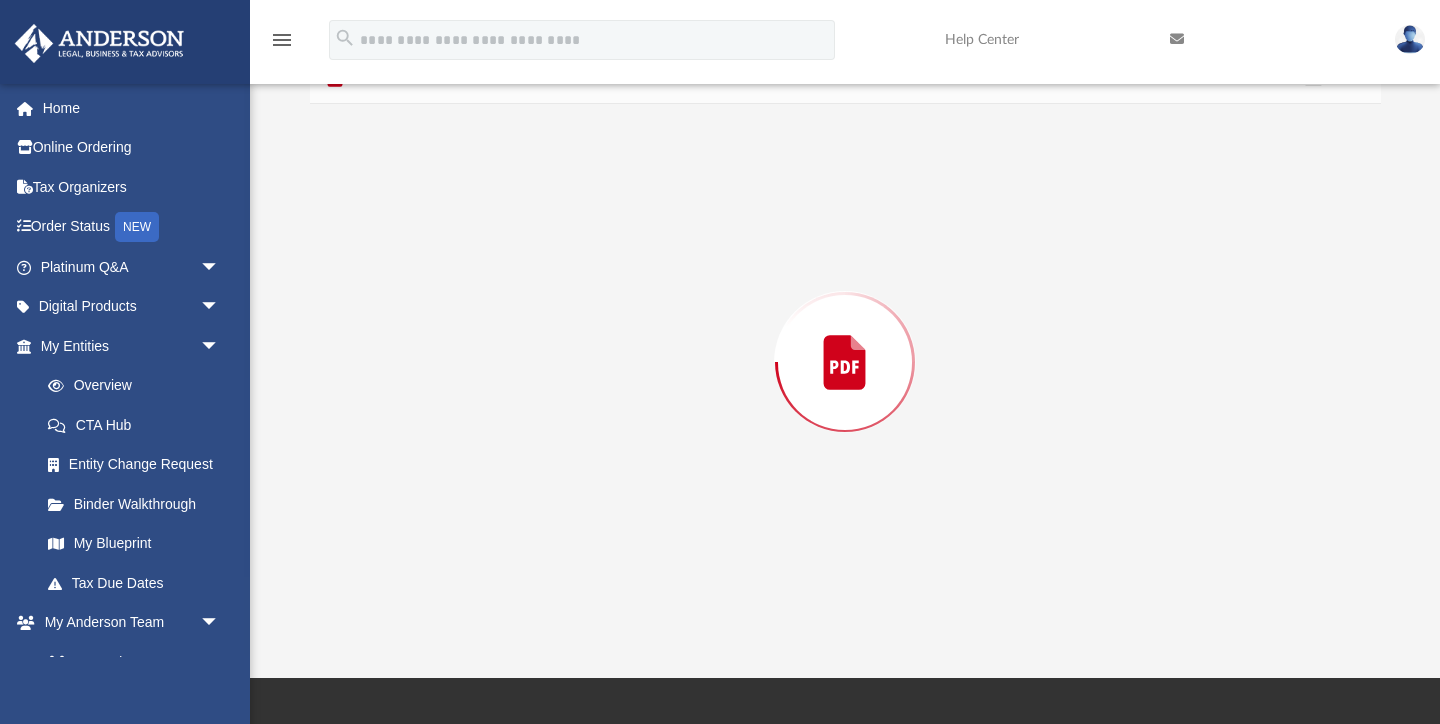click at bounding box center [845, 362] 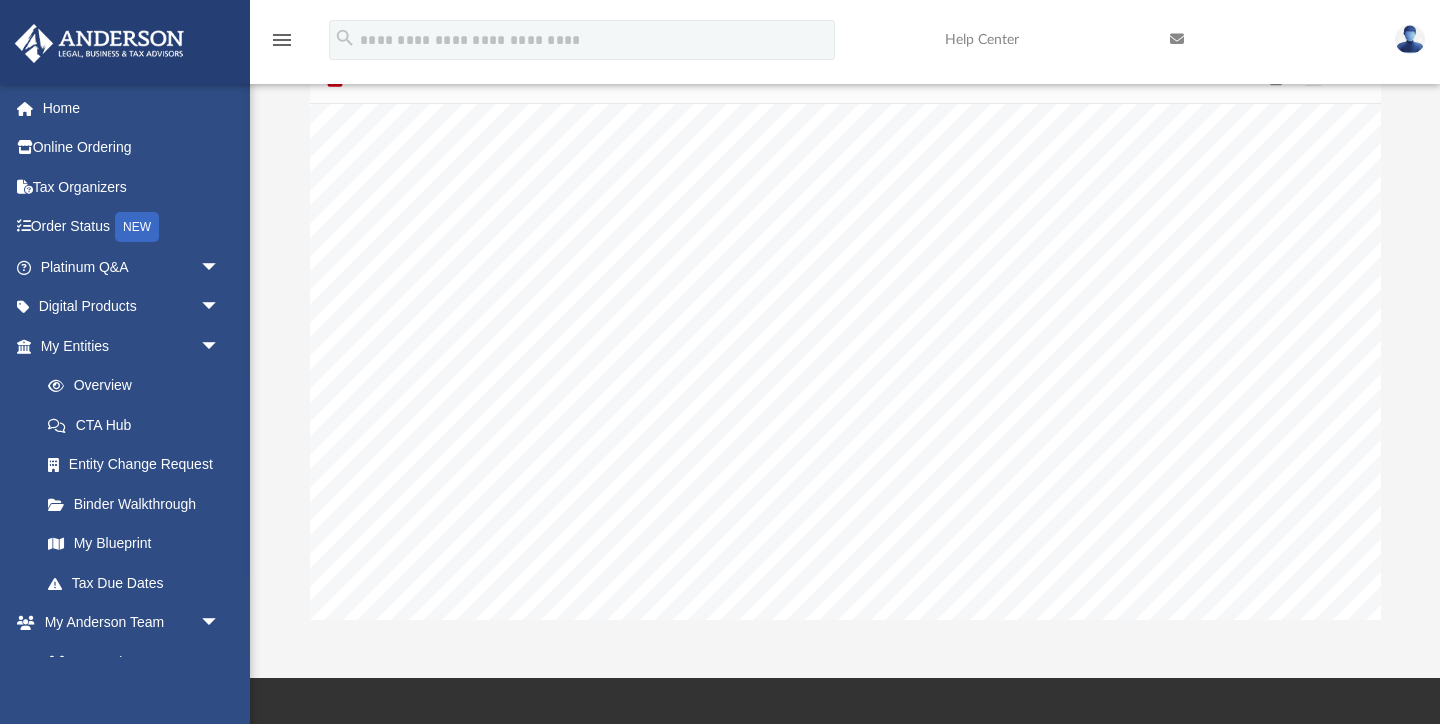 scroll, scrollTop: 5548, scrollLeft: 0, axis: vertical 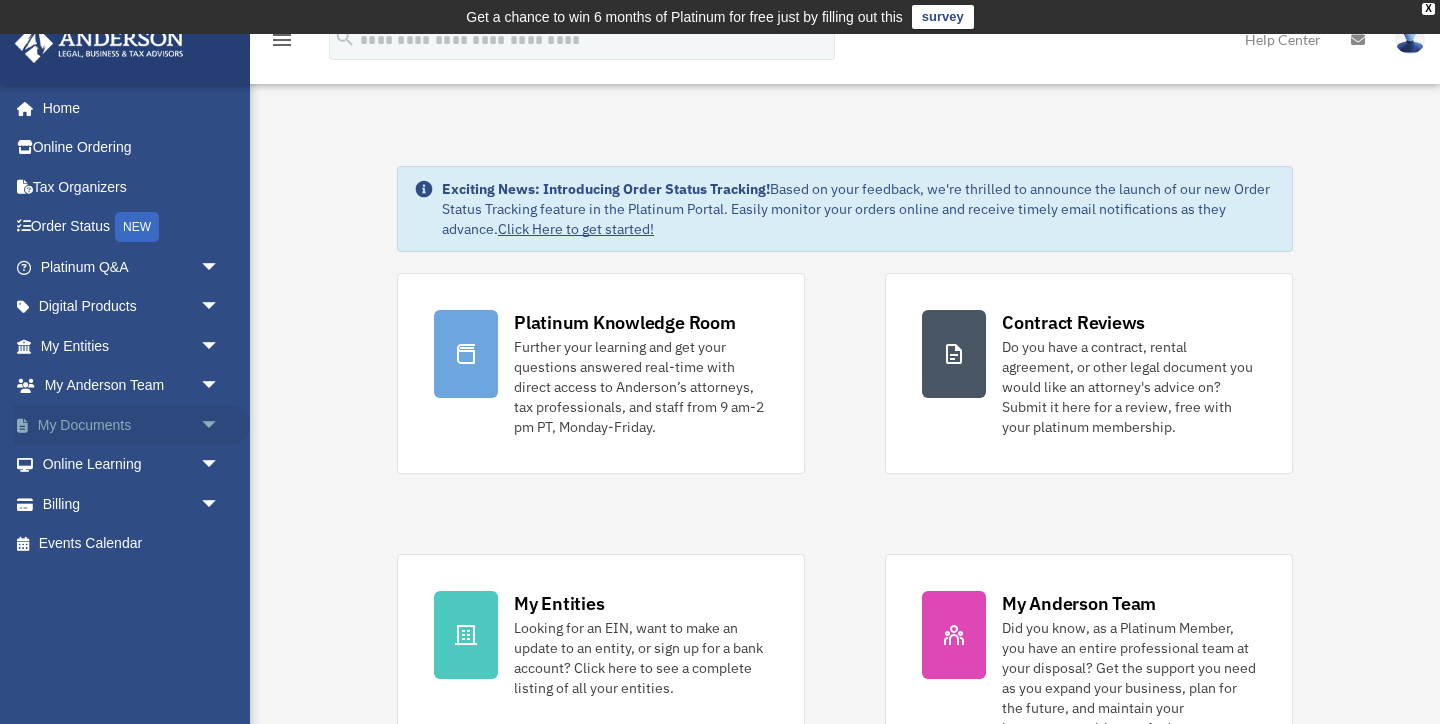 click on "My Documents arrow_drop_down" at bounding box center (132, 425) 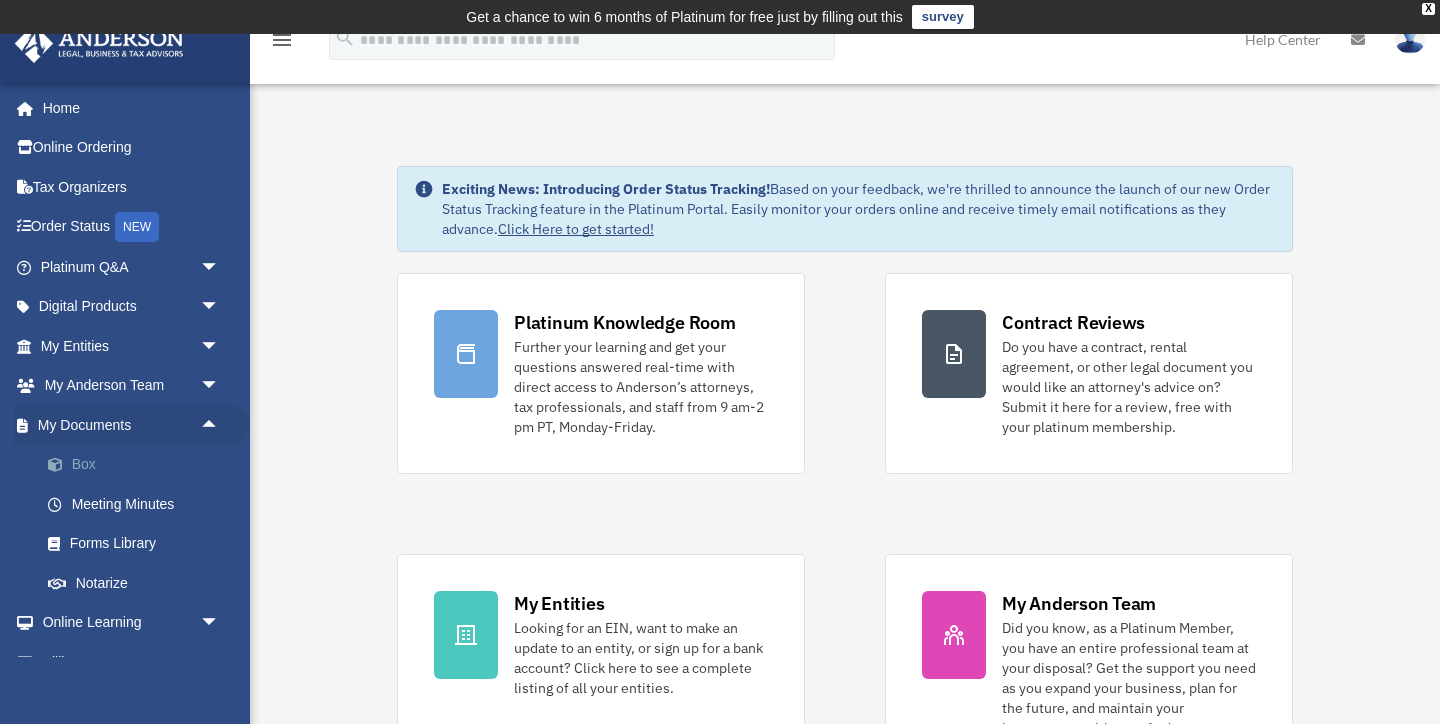 click on "Box" at bounding box center [139, 465] 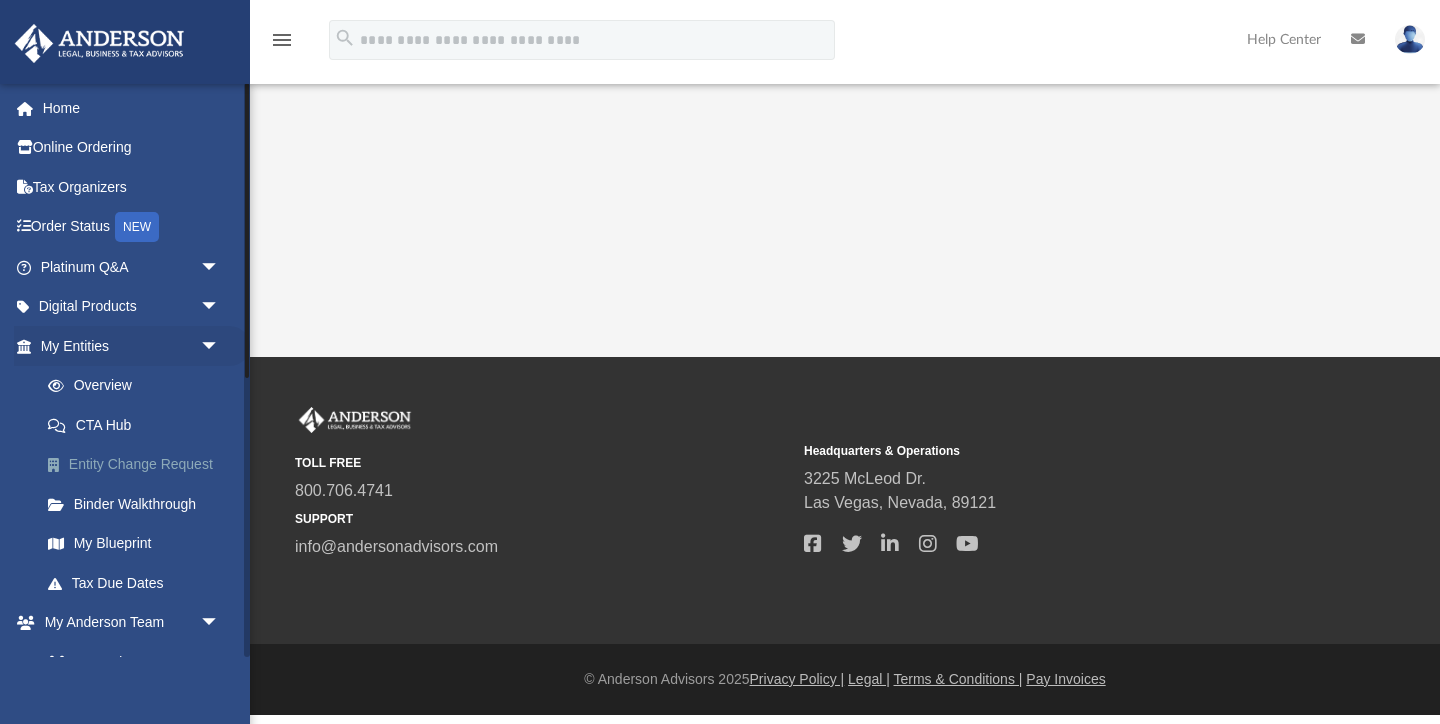 scroll, scrollTop: 0, scrollLeft: 0, axis: both 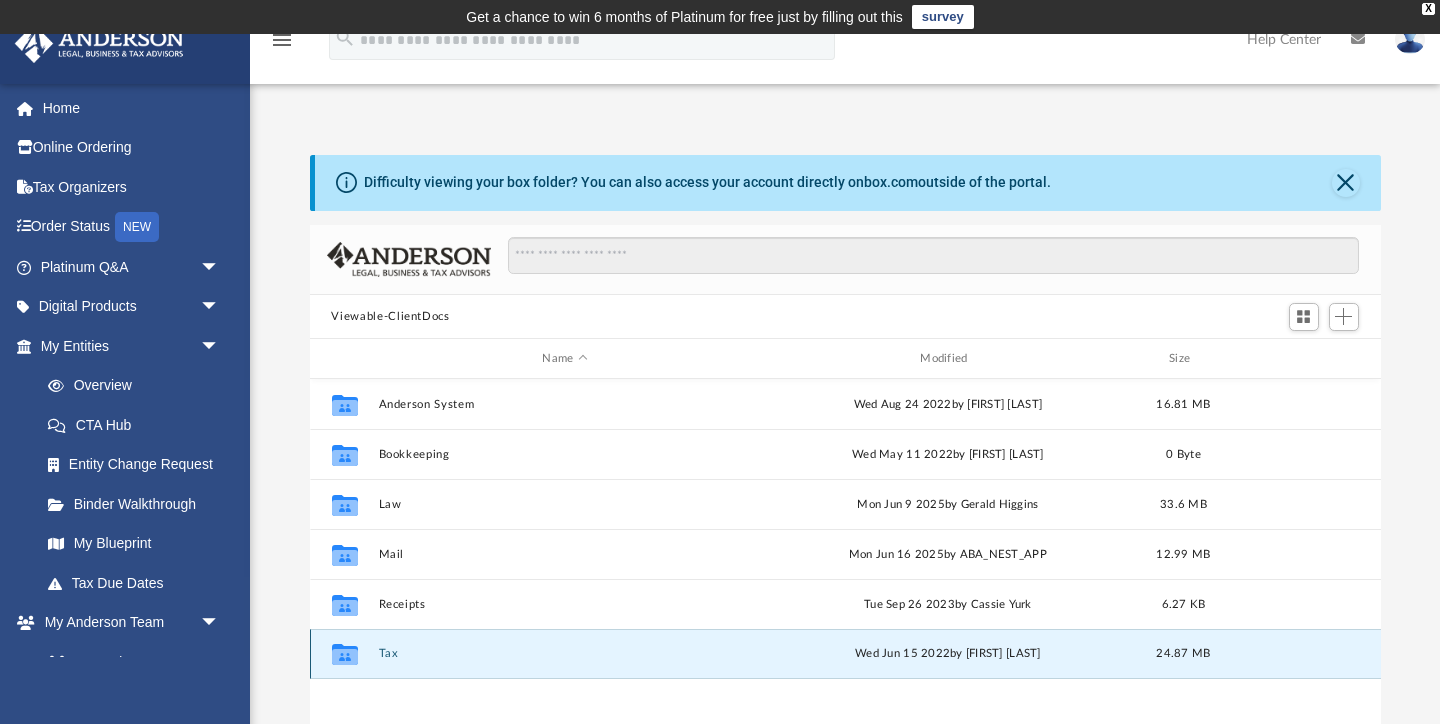 click on "Tax" at bounding box center [565, 654] 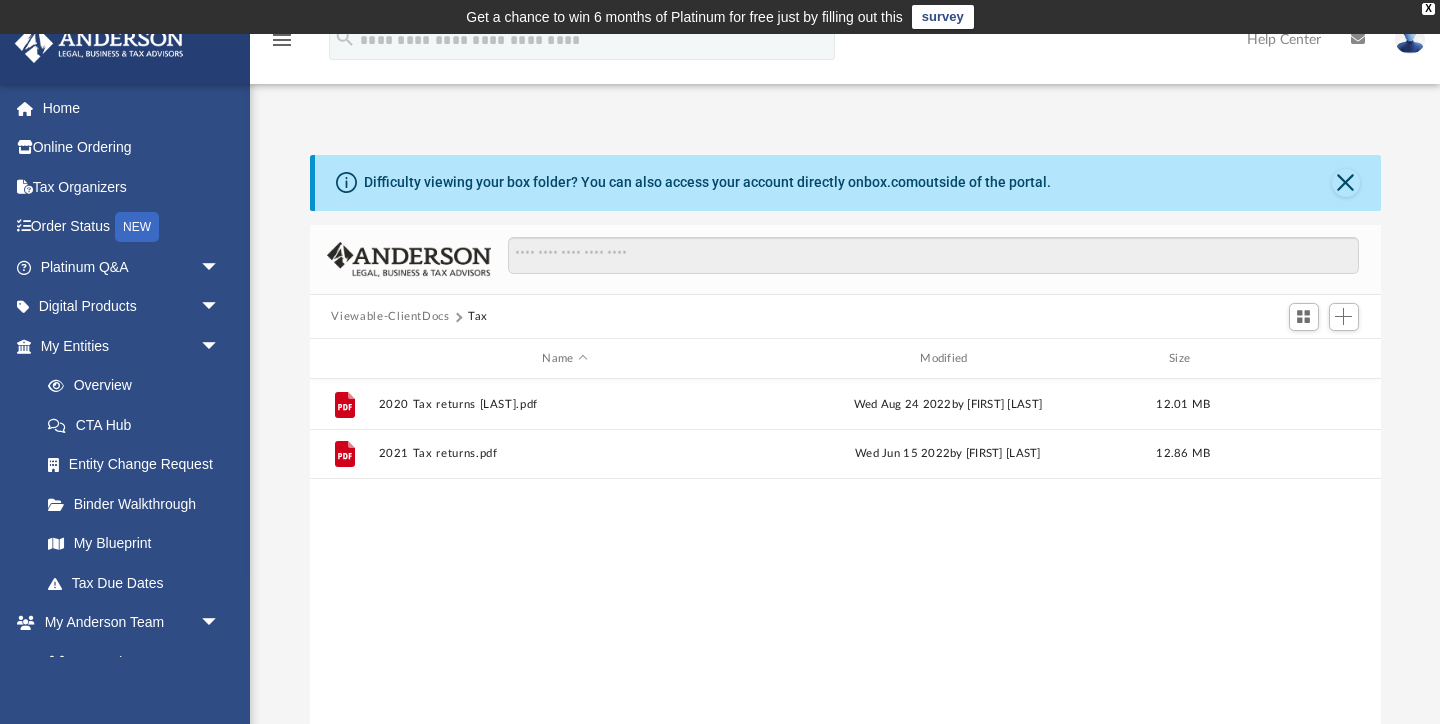click on "Viewable-ClientDocs Tax" at bounding box center (845, 317) 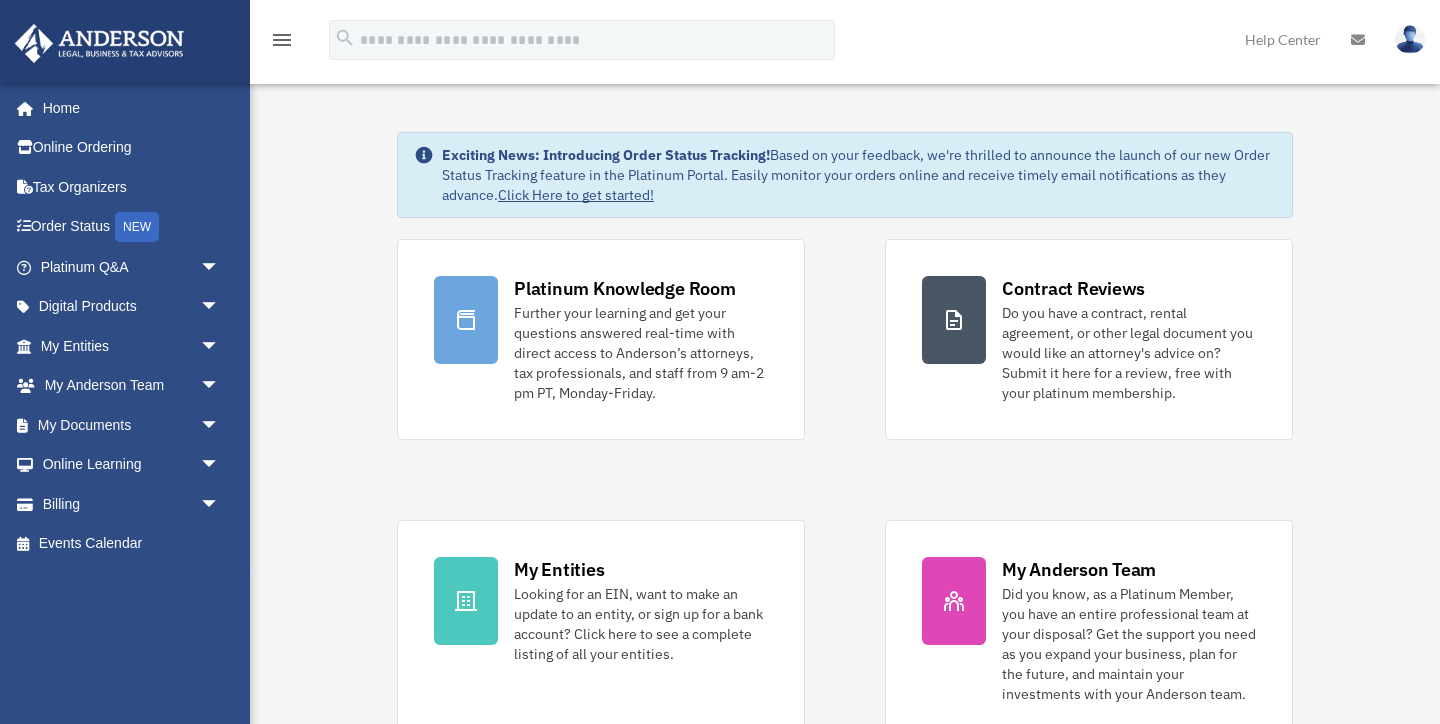 scroll, scrollTop: 0, scrollLeft: 0, axis: both 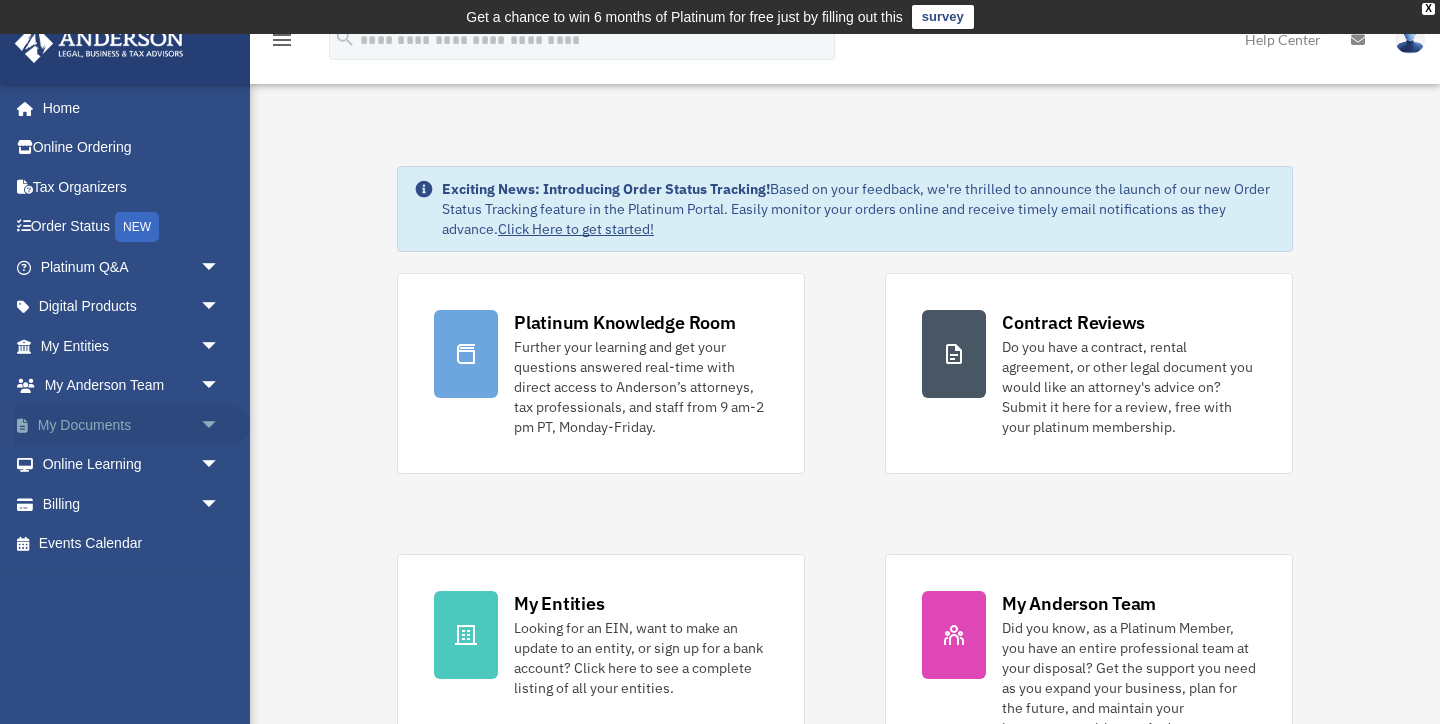 click on "My Documents arrow_drop_down" at bounding box center (132, 425) 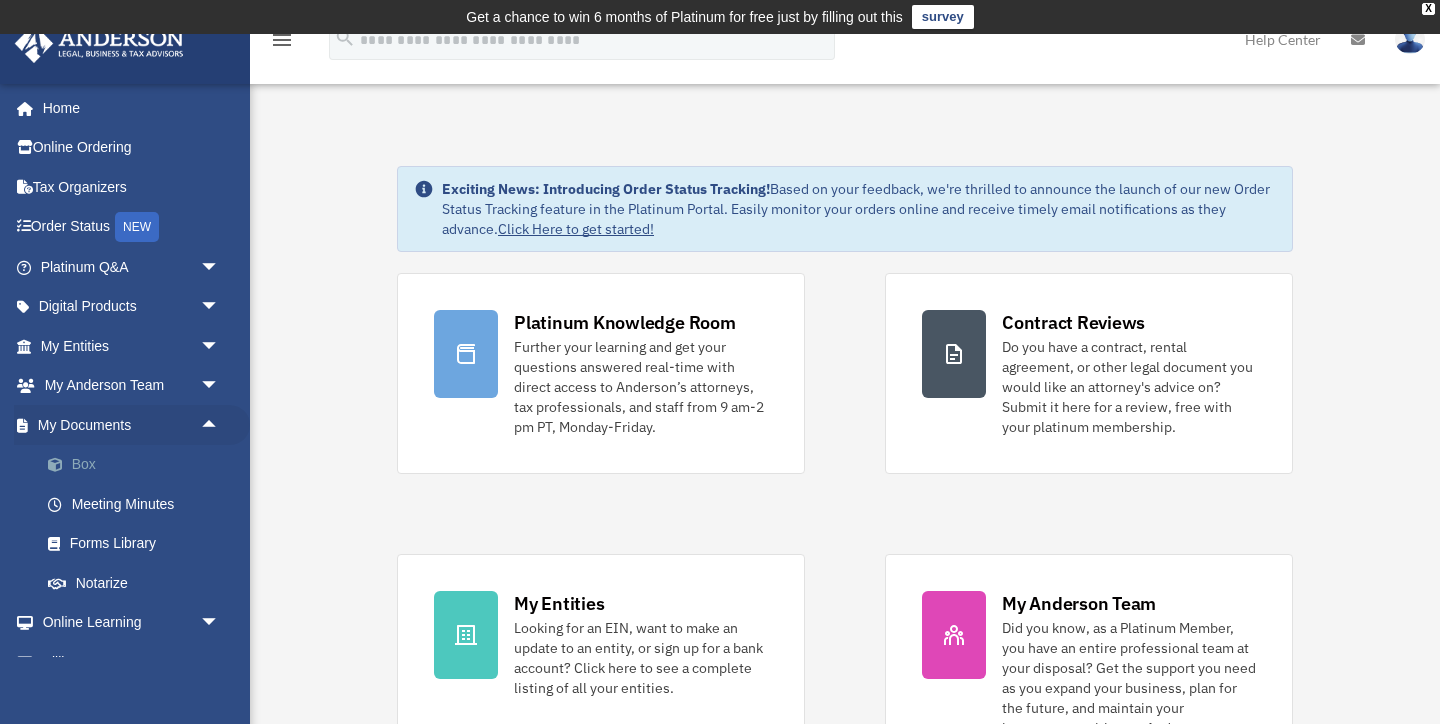 click on "Box" at bounding box center (139, 465) 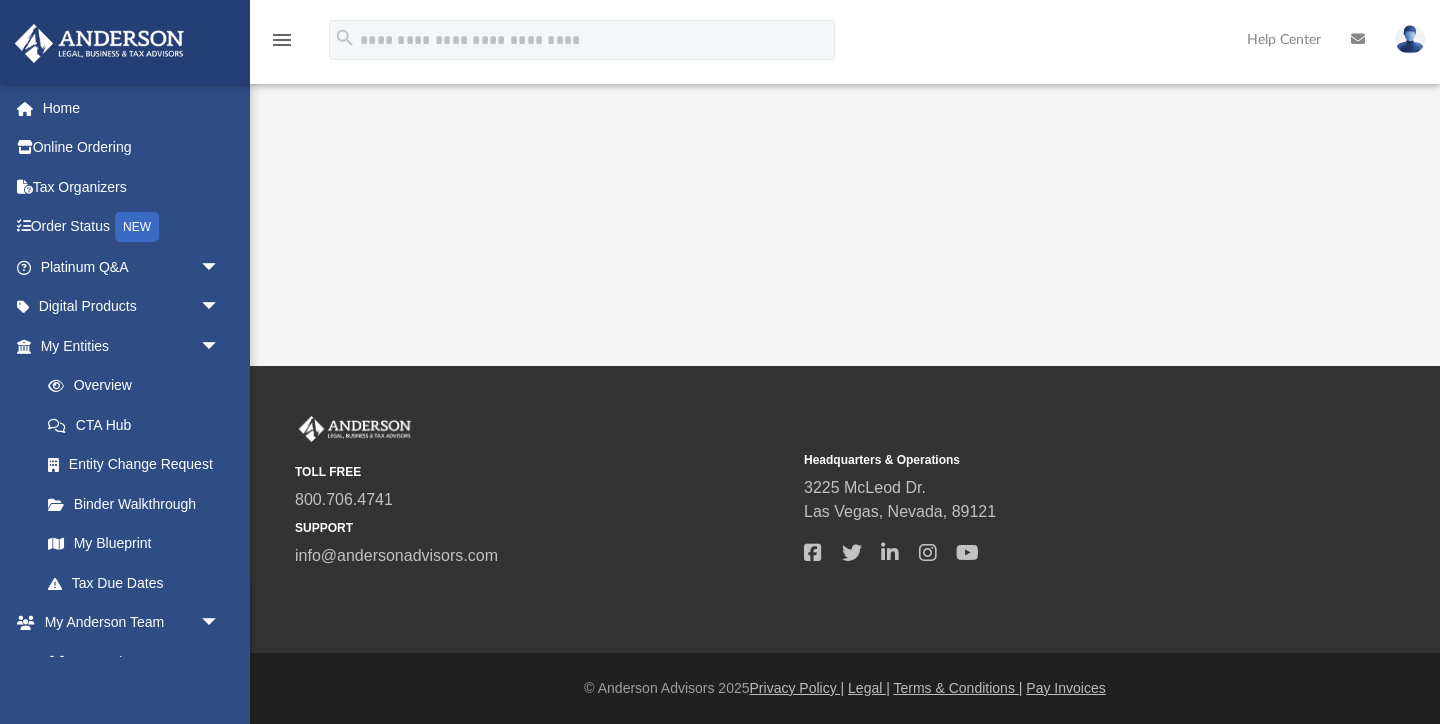 scroll, scrollTop: 0, scrollLeft: 0, axis: both 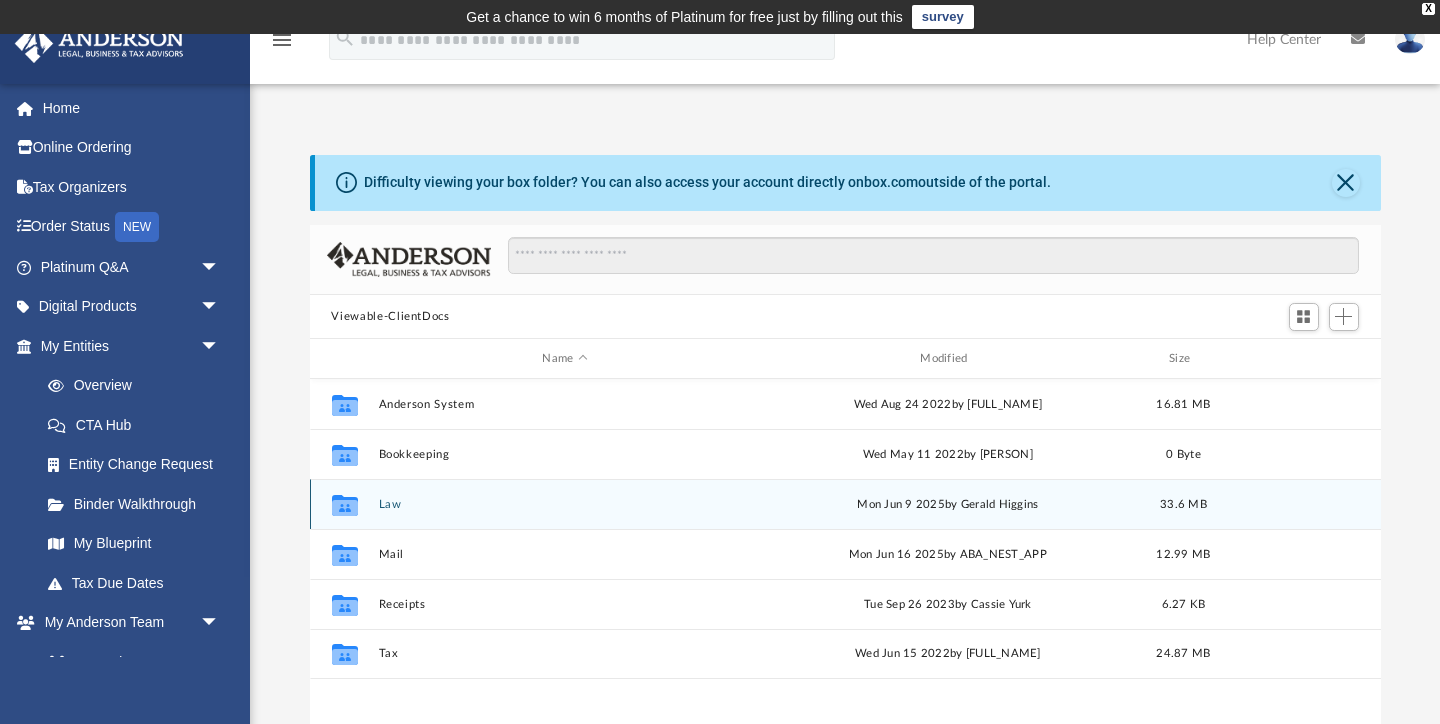click on "Law" at bounding box center [565, 504] 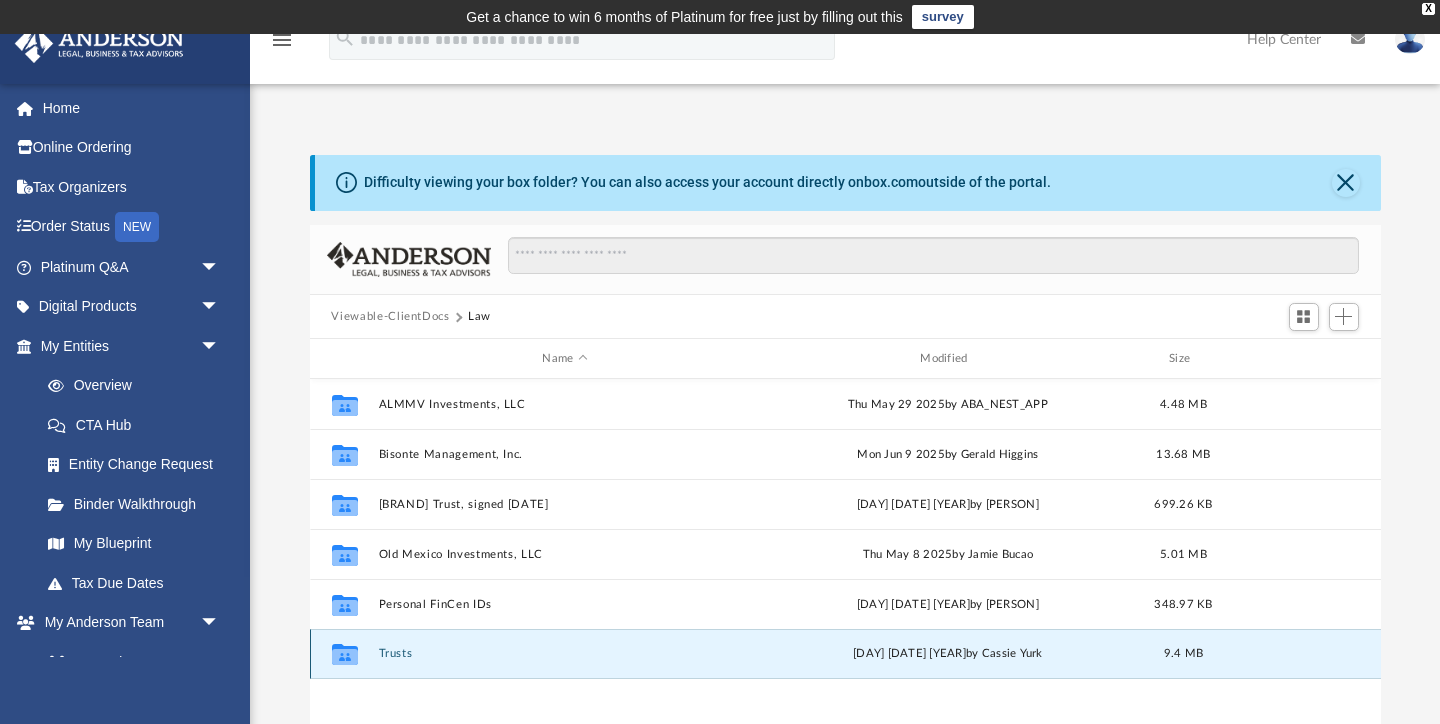 click on "Trusts" at bounding box center [565, 654] 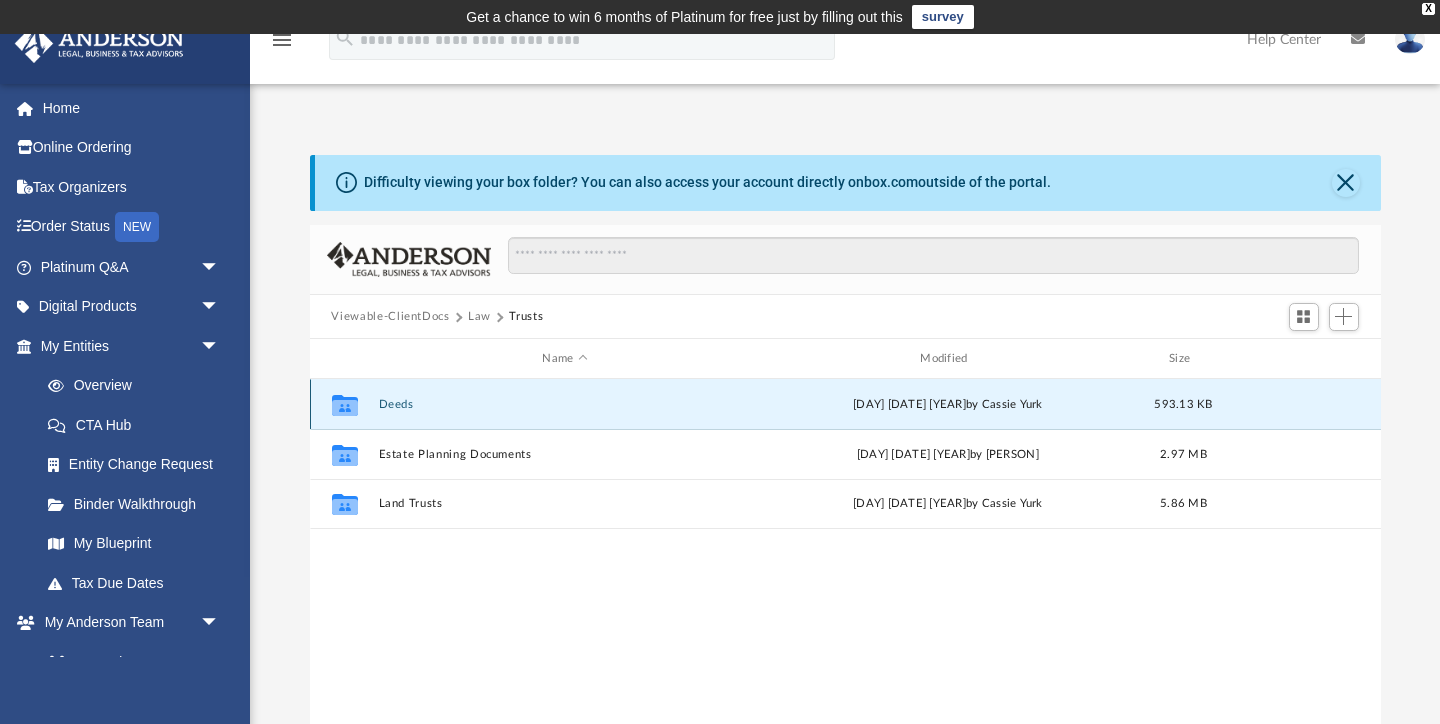 click on "Deeds" at bounding box center [565, 404] 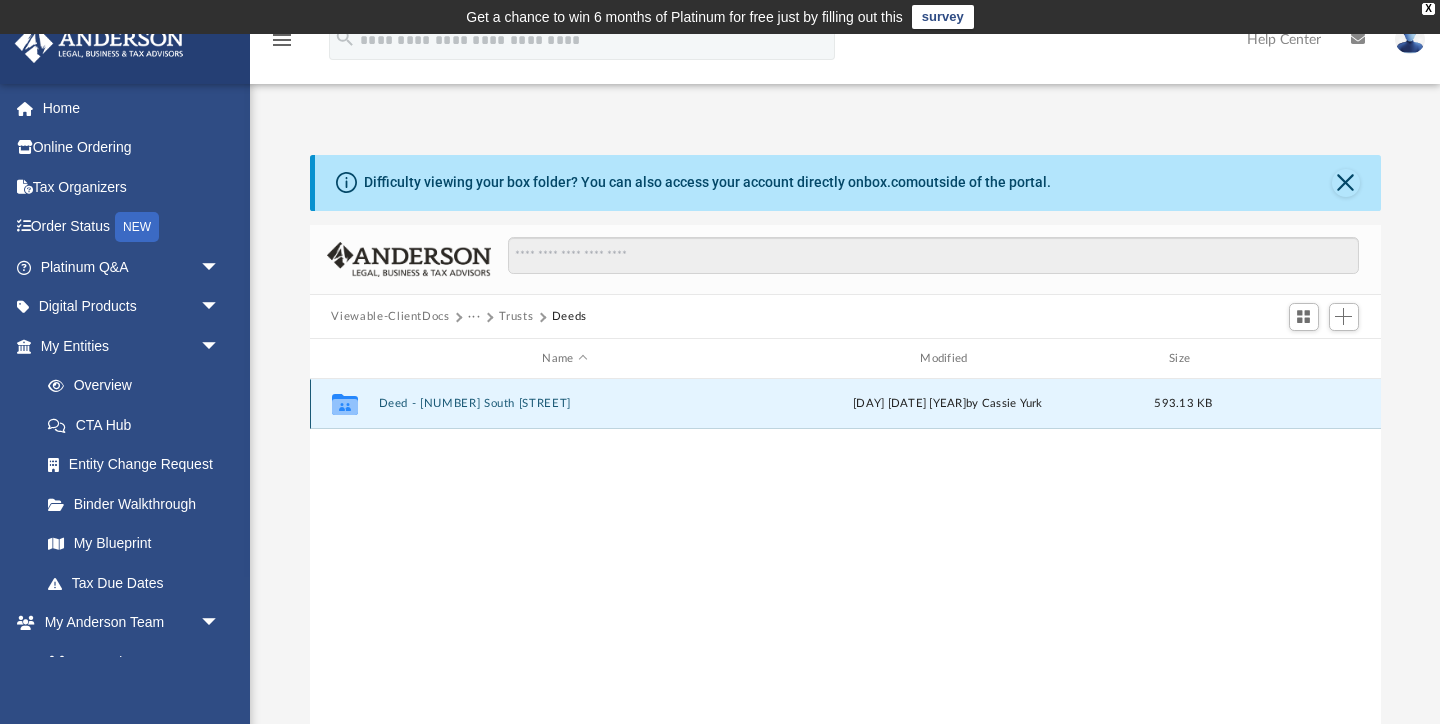 click on "Deed - [NUMBER] South [STREET]" at bounding box center [565, 404] 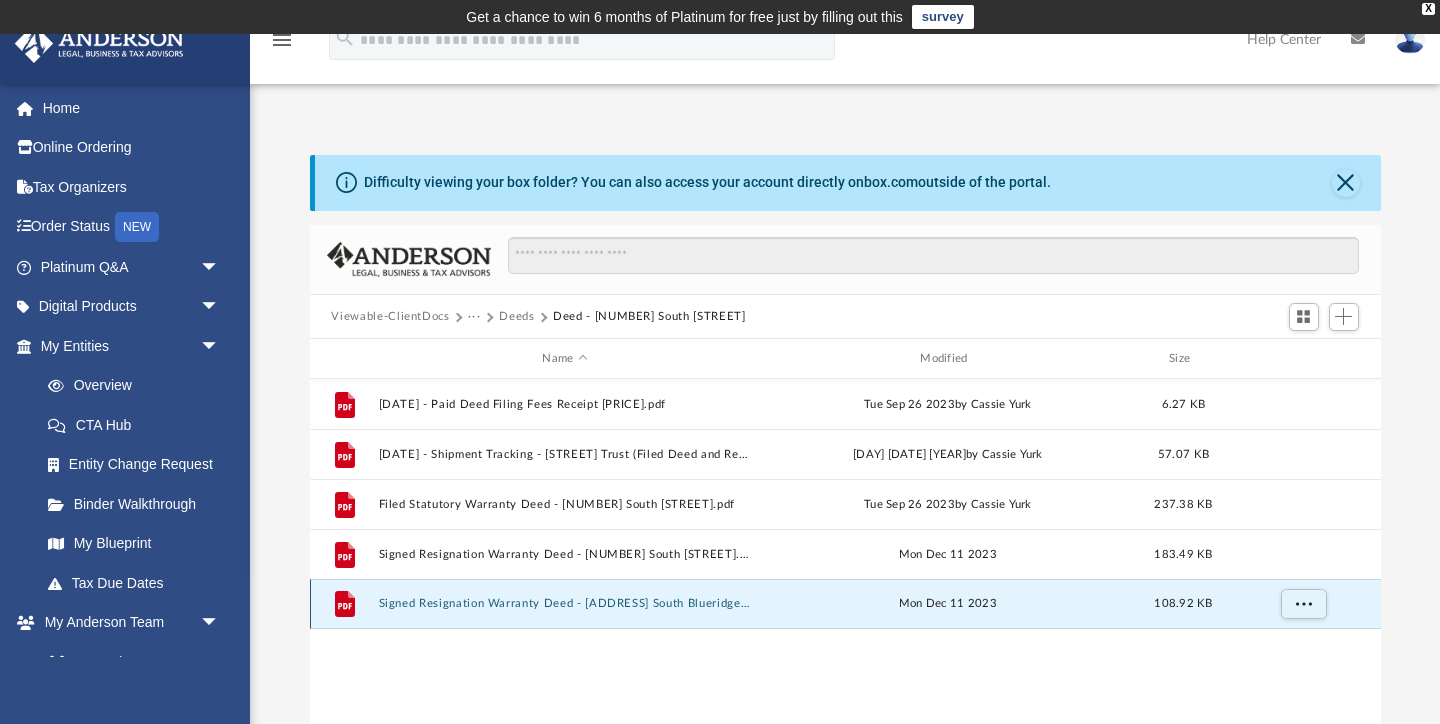 click on "Signed Resignation Warranty Deed - [ADDRESS] South Blueridge Drive.pdf" at bounding box center [565, 604] 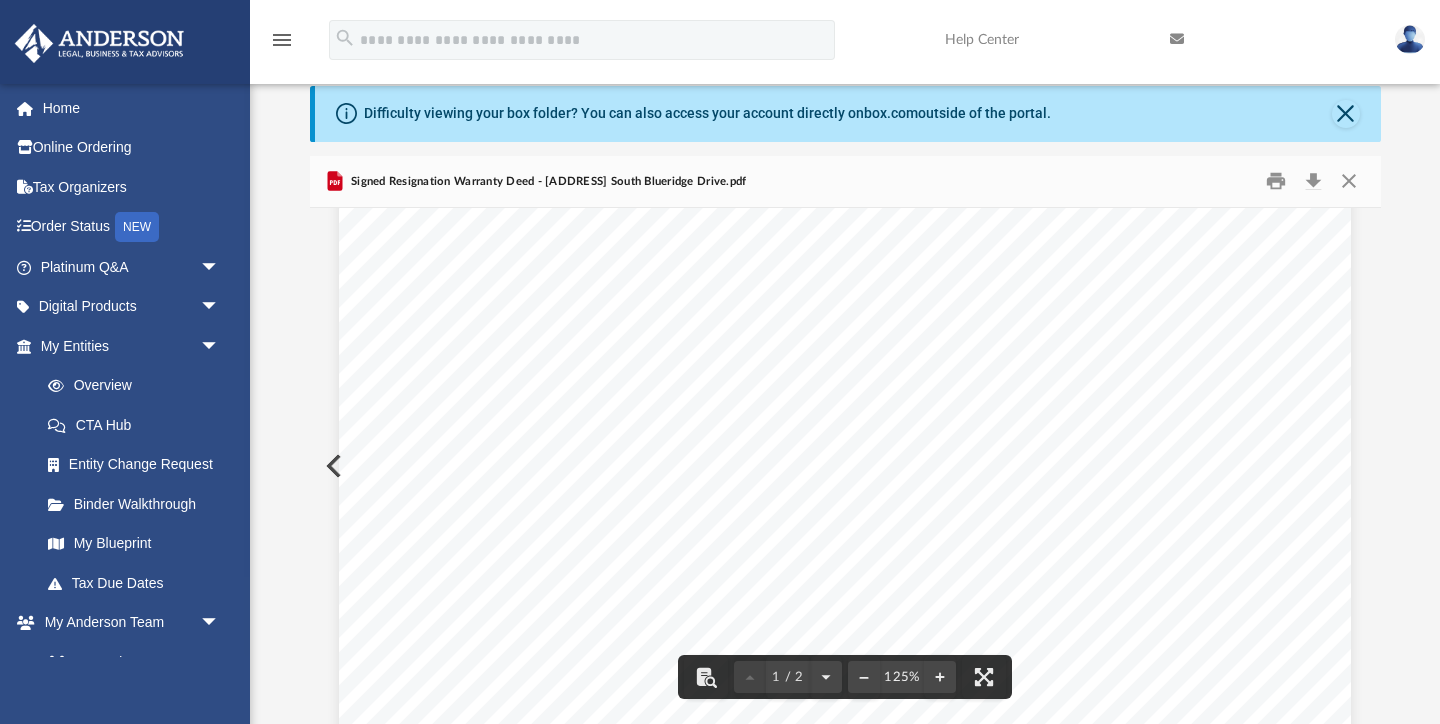scroll, scrollTop: 0, scrollLeft: 0, axis: both 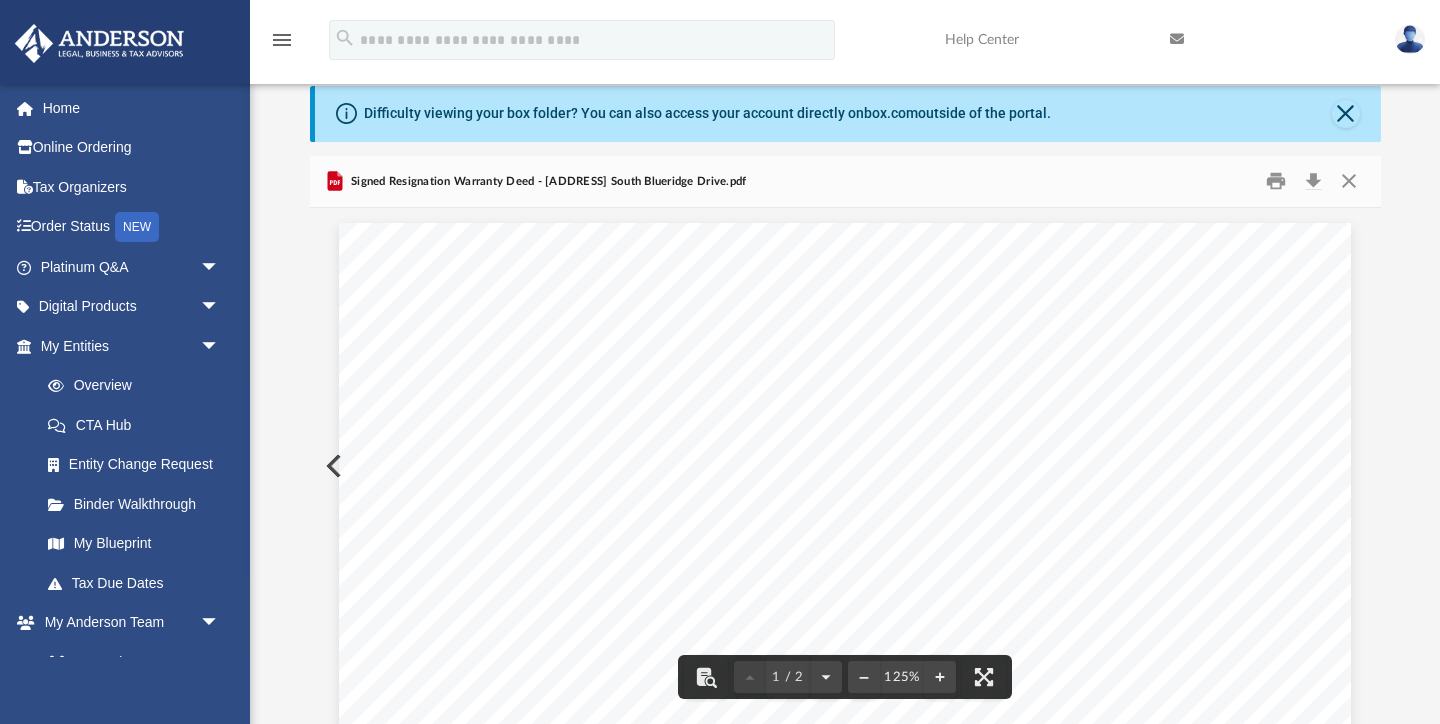 click on "Signed Resignation Warranty Deed - [ADDRESS] South Blueridge Drive.pdf" at bounding box center (547, 182) 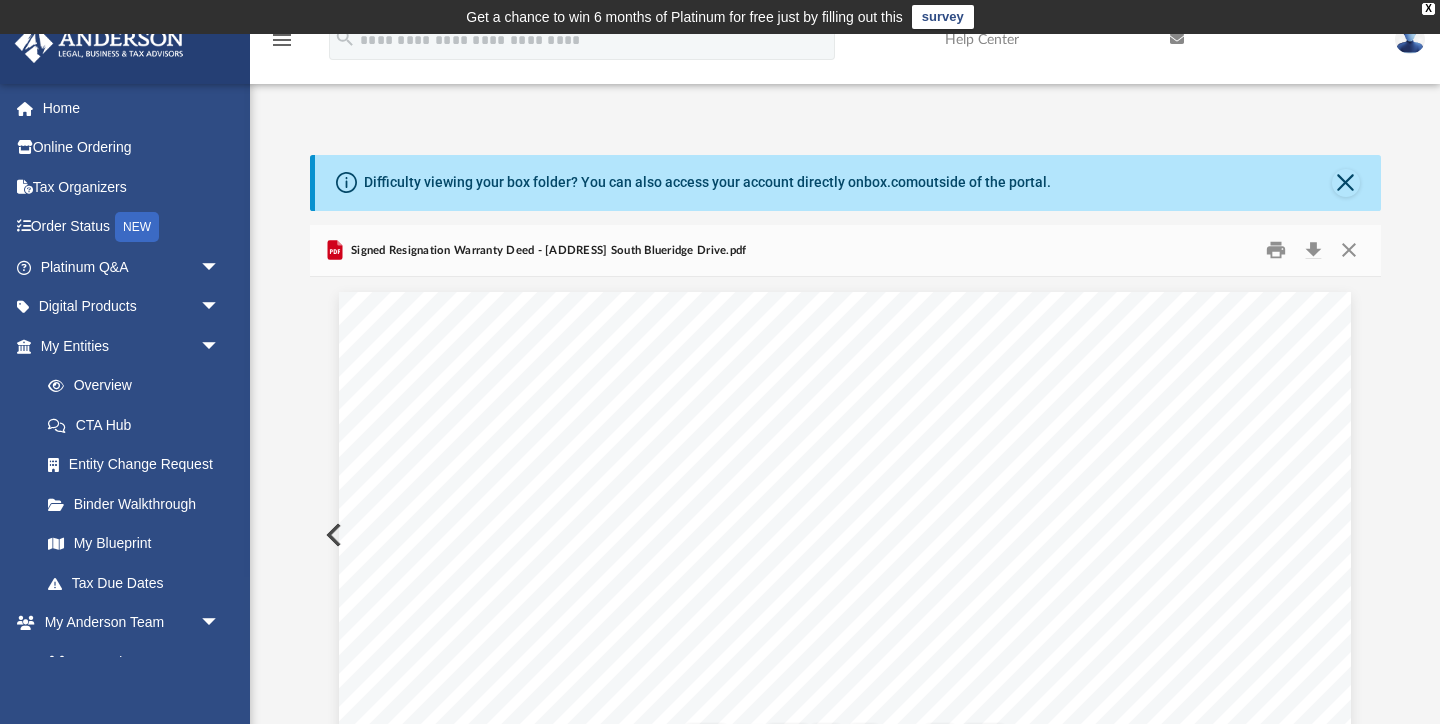 click at bounding box center [332, 535] 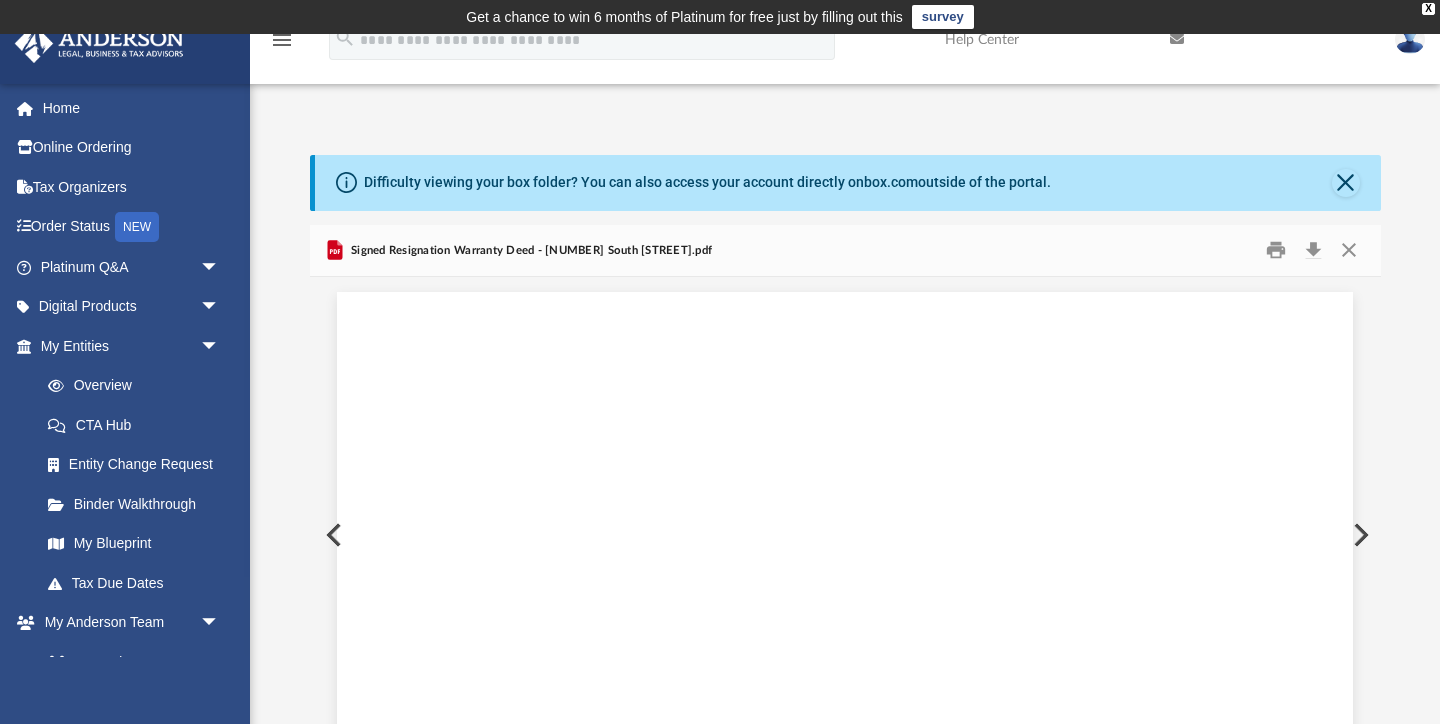 scroll, scrollTop: 69, scrollLeft: 0, axis: vertical 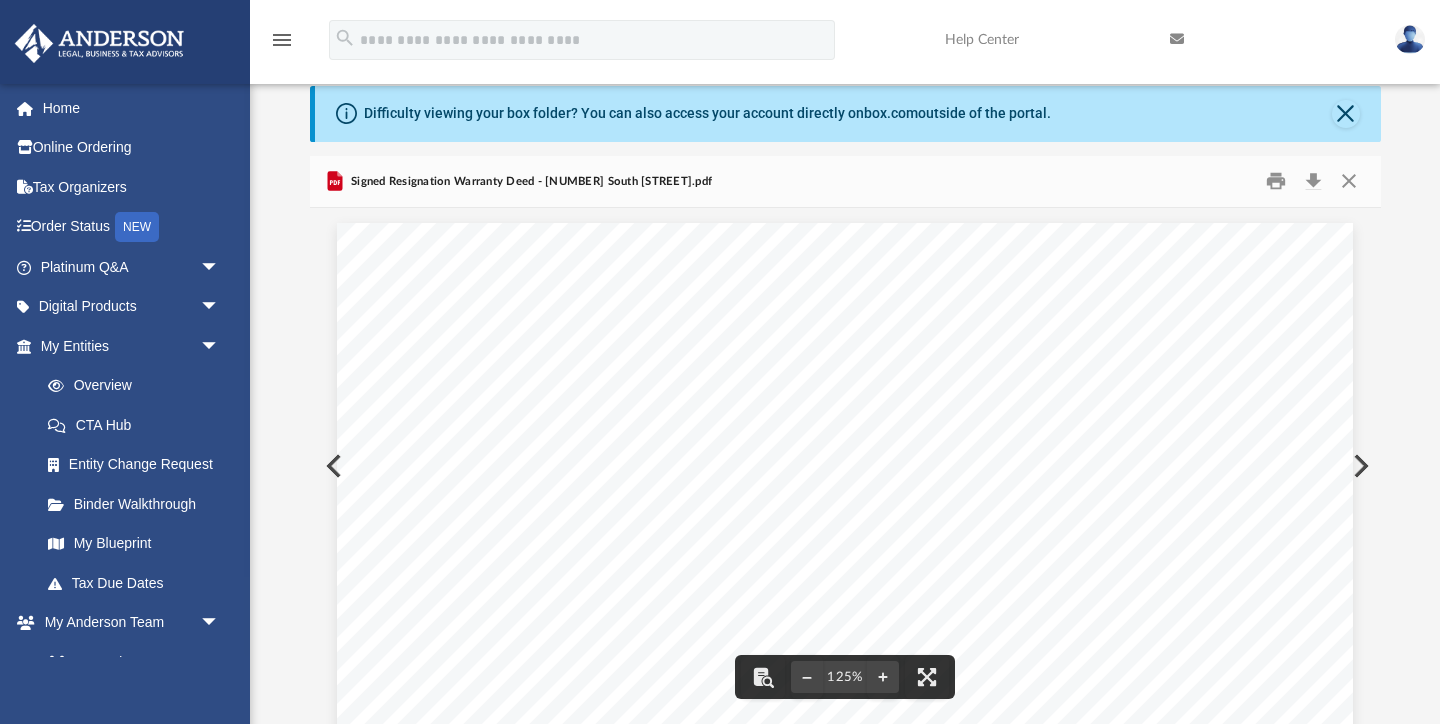 click at bounding box center (332, 466) 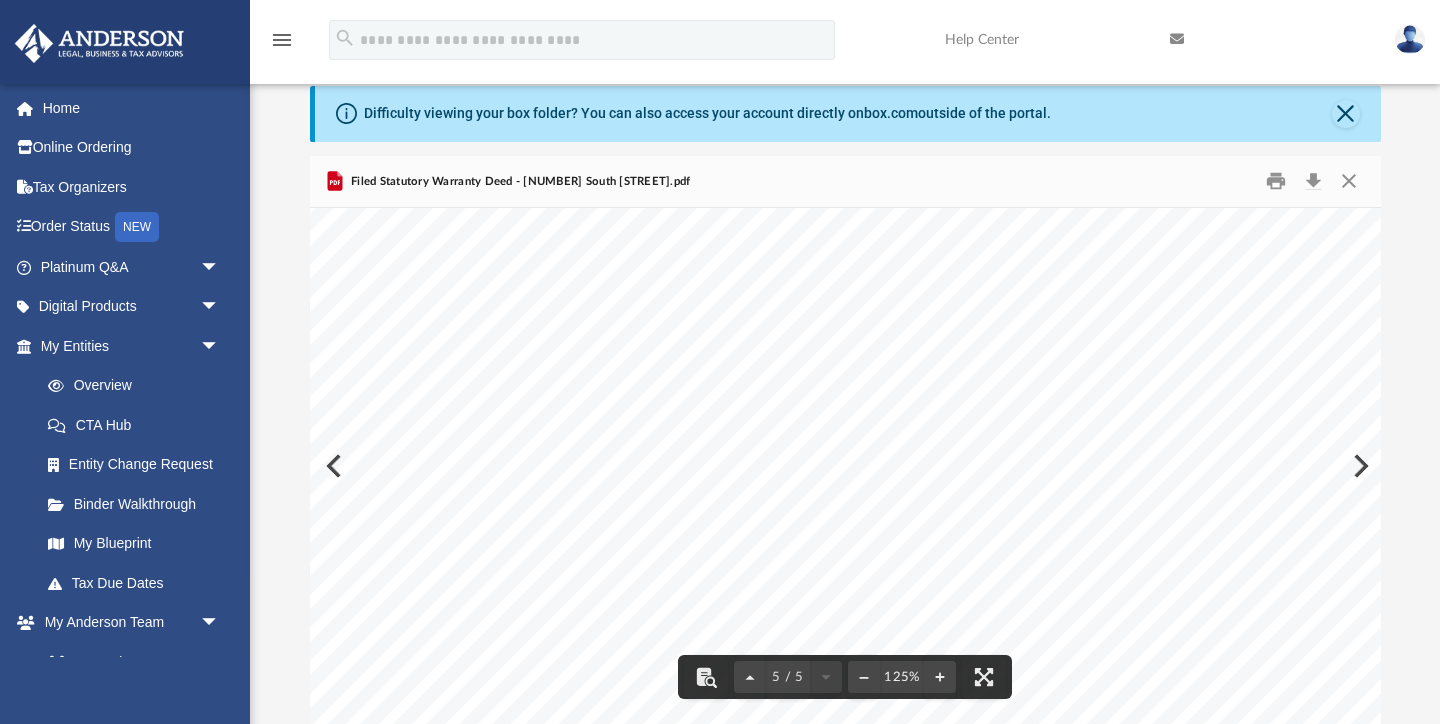 scroll, scrollTop: 5616, scrollLeft: 0, axis: vertical 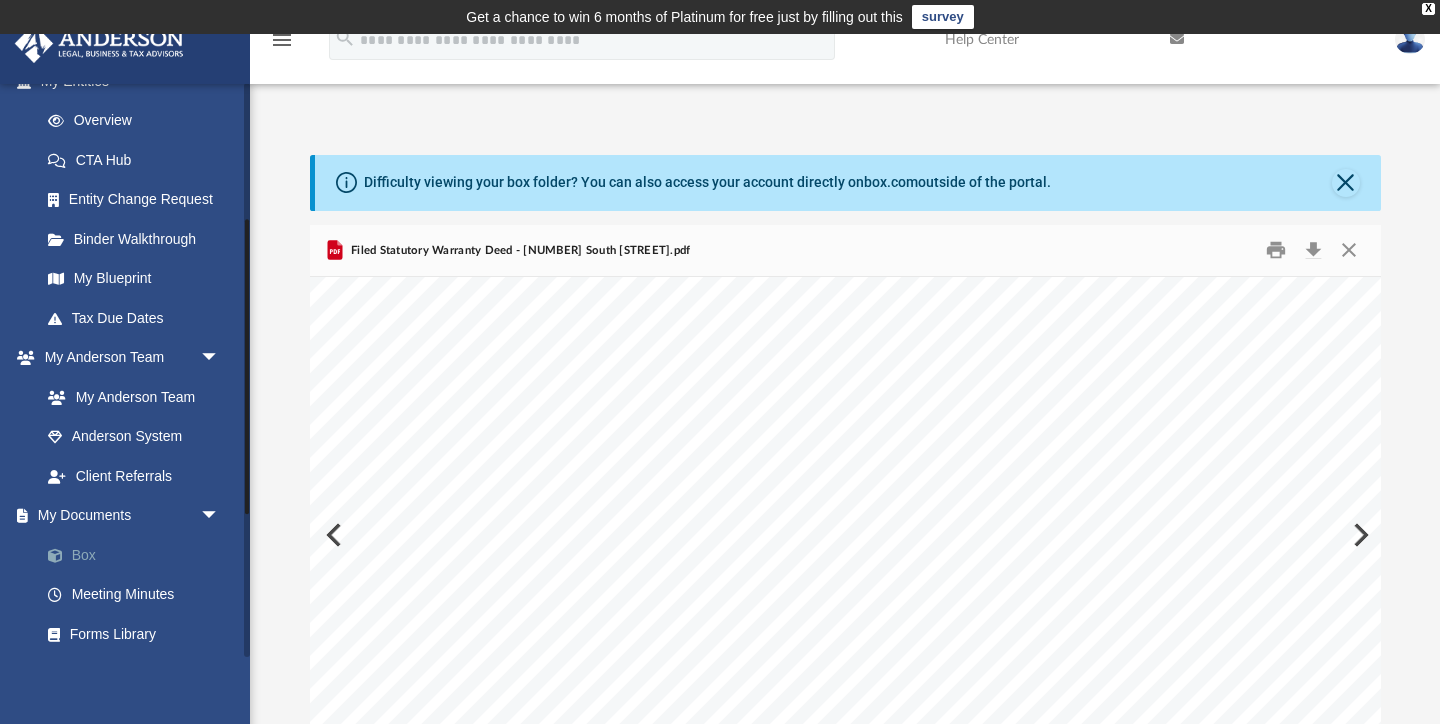 click on "Box" at bounding box center (139, 555) 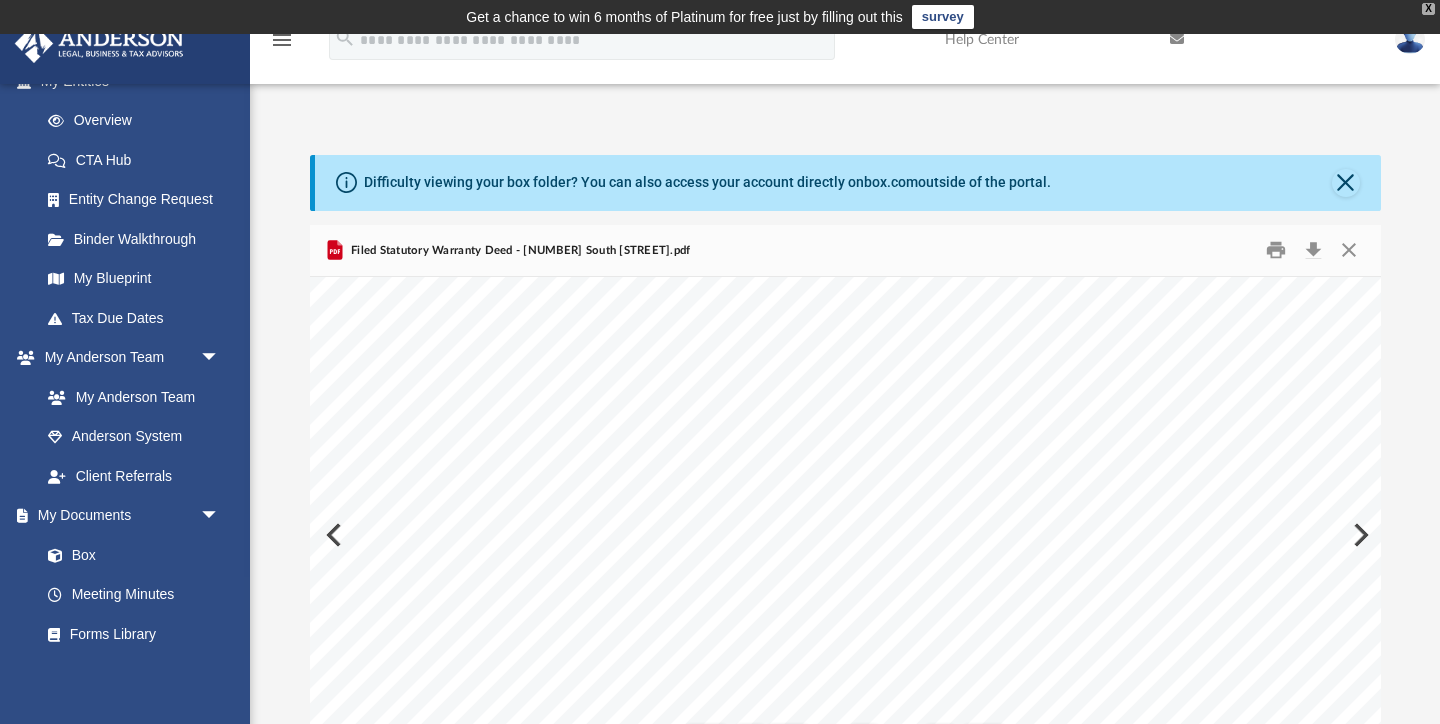 click on "X" at bounding box center [1428, 9] 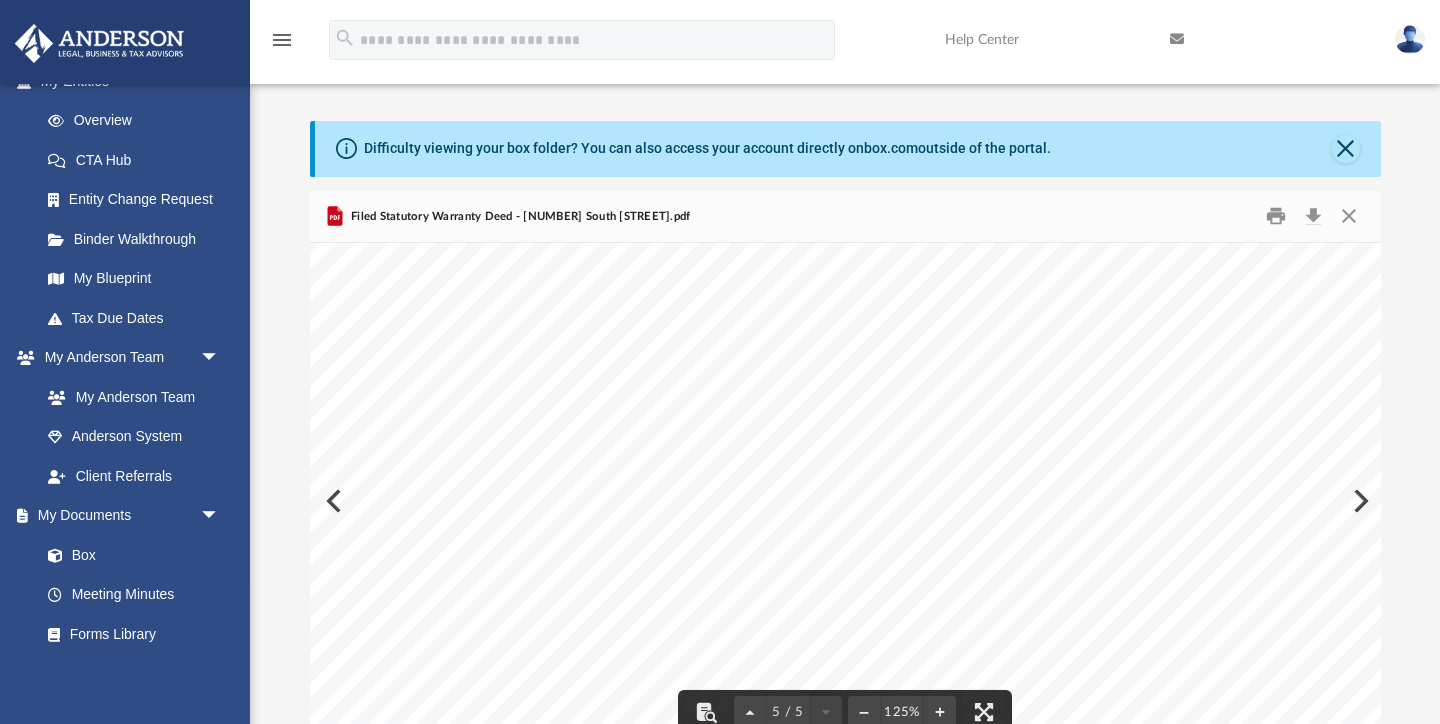 scroll, scrollTop: 5613, scrollLeft: 0, axis: vertical 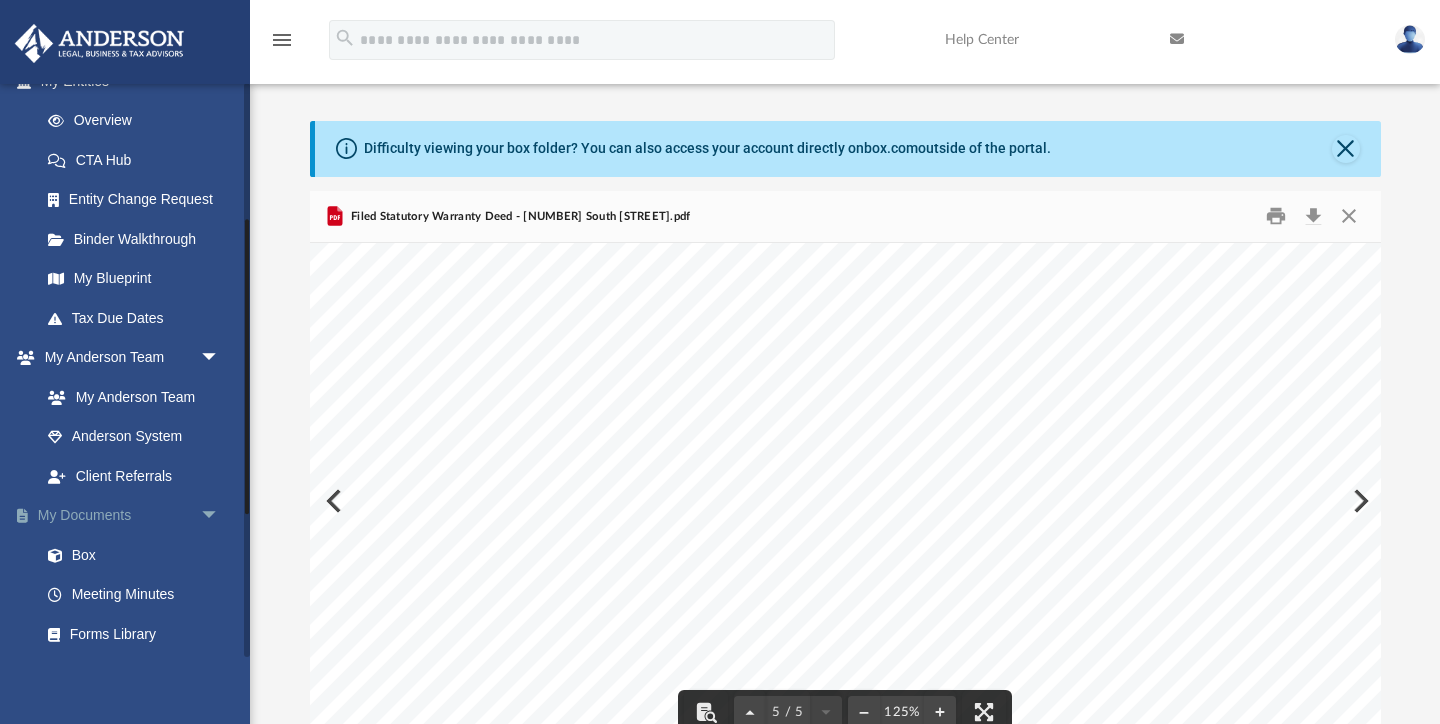 click on "arrow_drop_down" at bounding box center (220, 516) 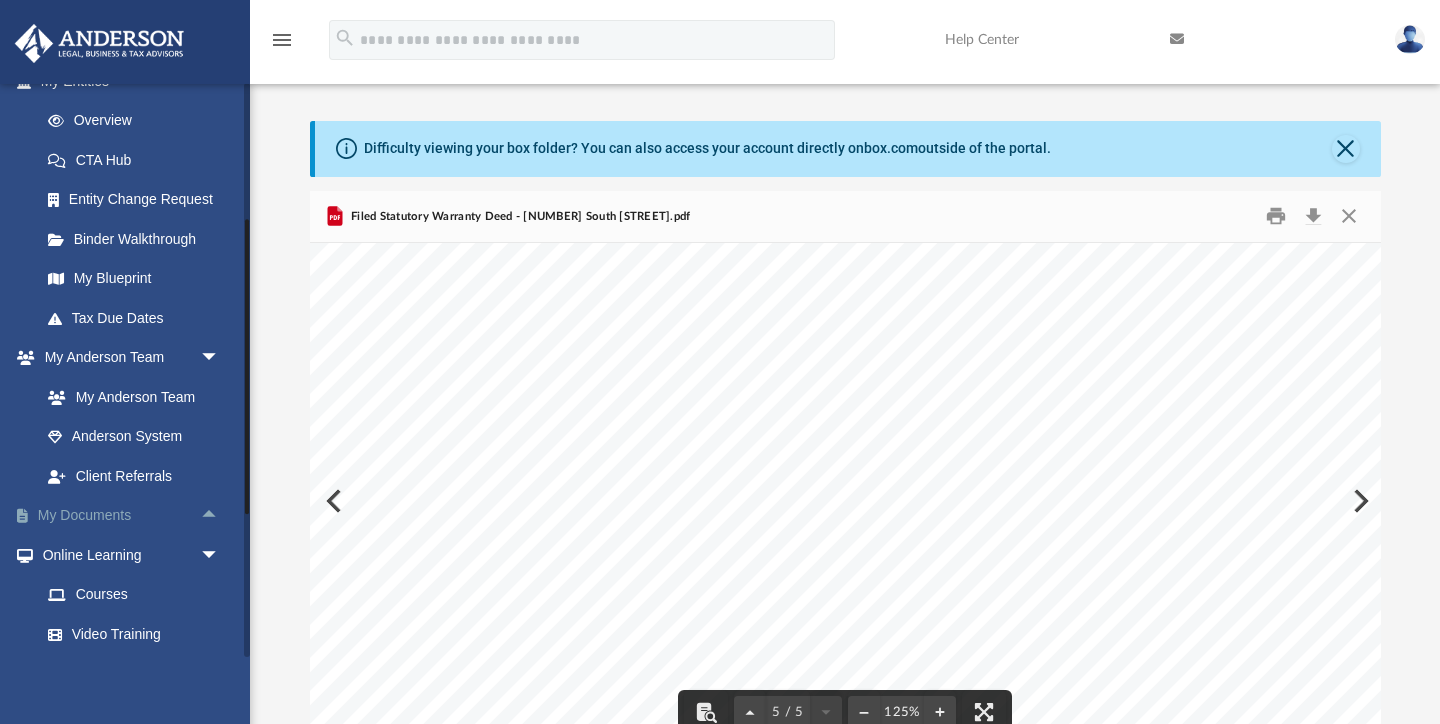 click on "arrow_drop_up" at bounding box center [220, 516] 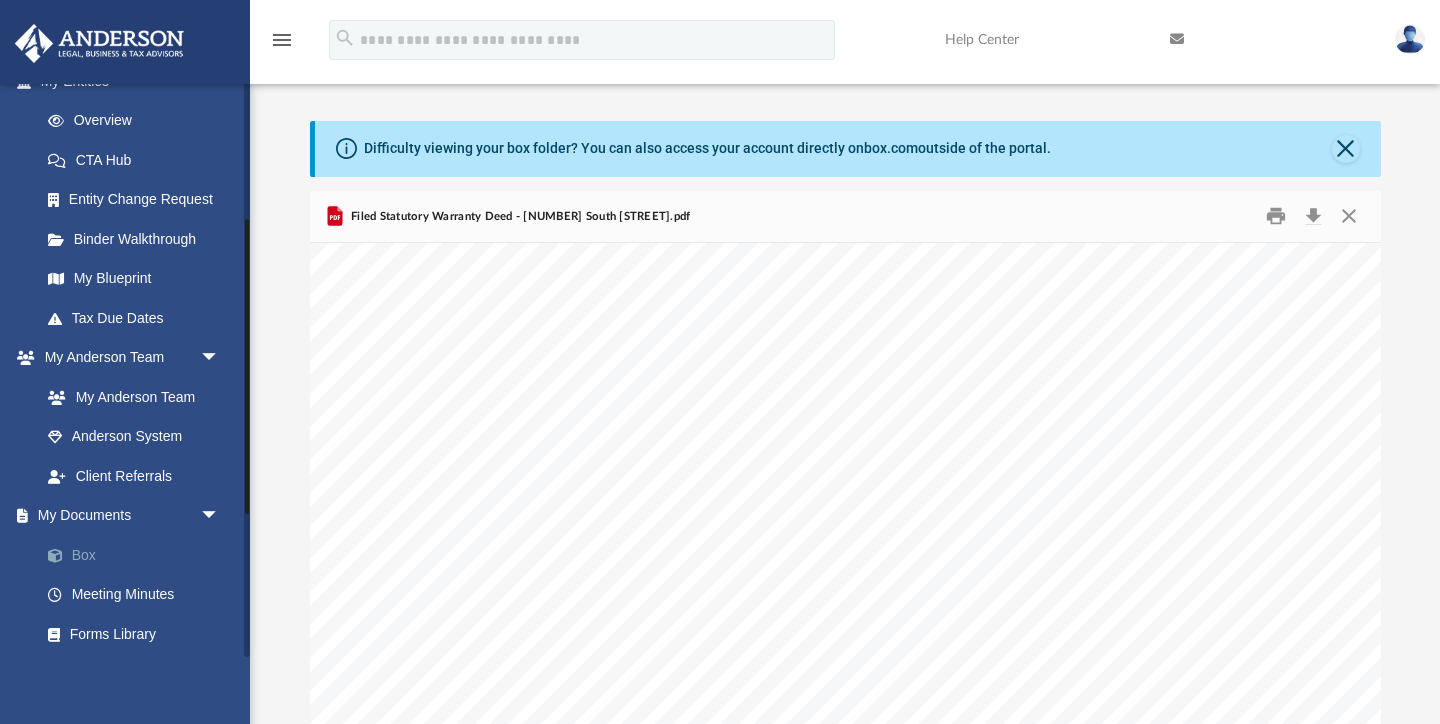 click on "Box" at bounding box center (139, 555) 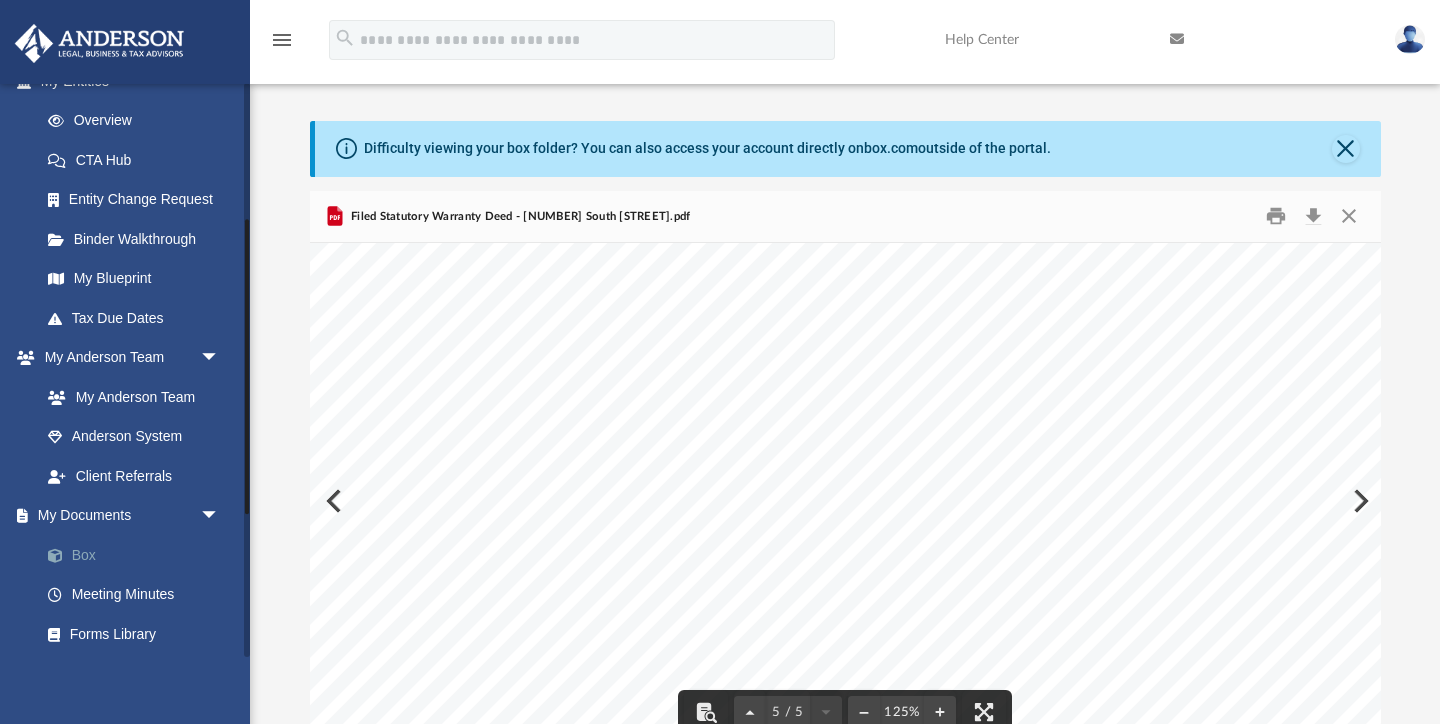 click on "Box" at bounding box center (139, 555) 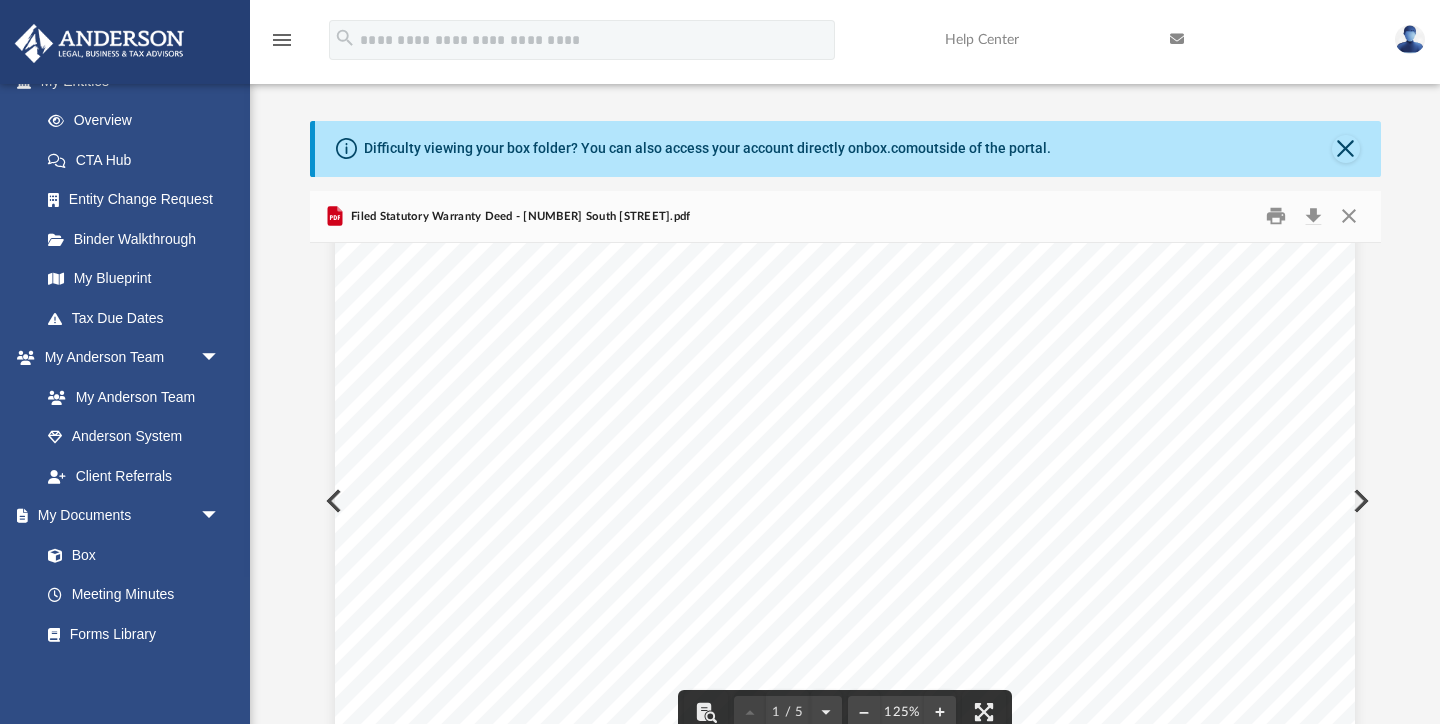 scroll, scrollTop: 0, scrollLeft: 0, axis: both 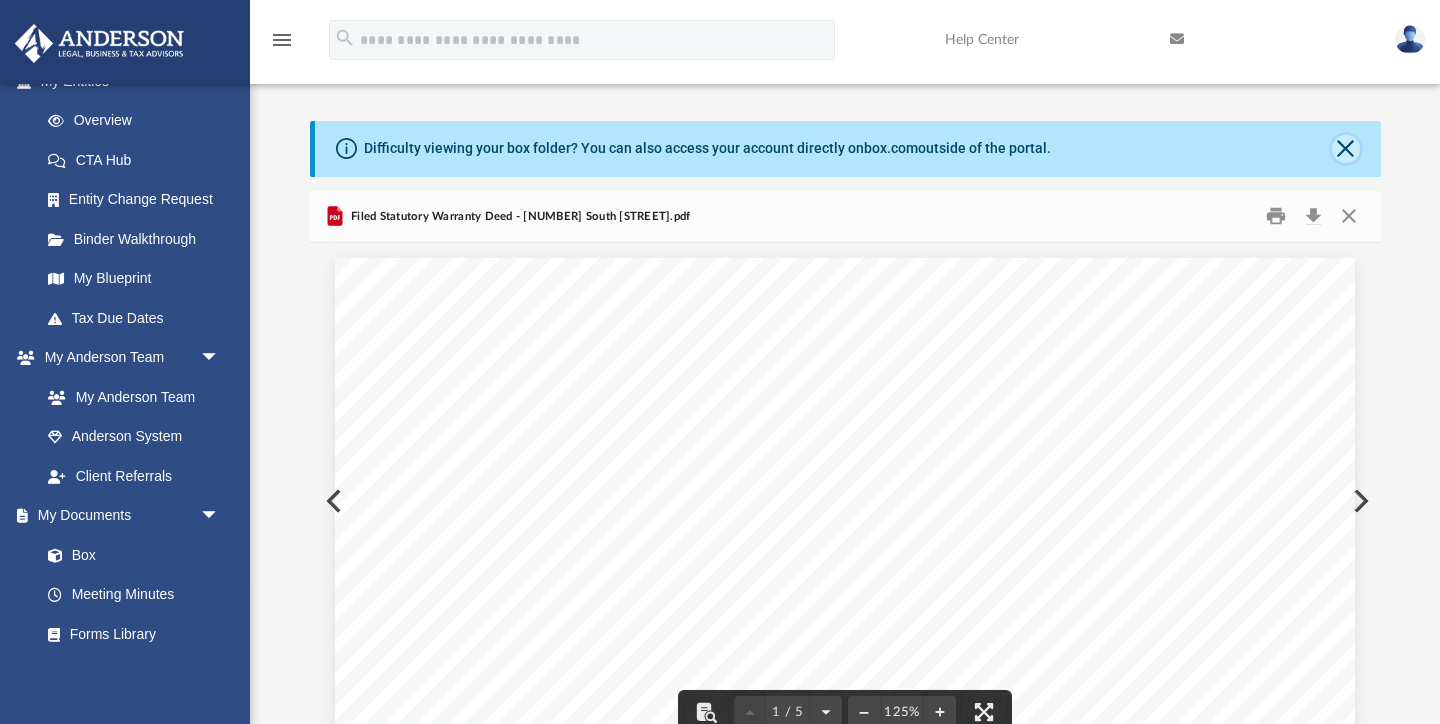 click 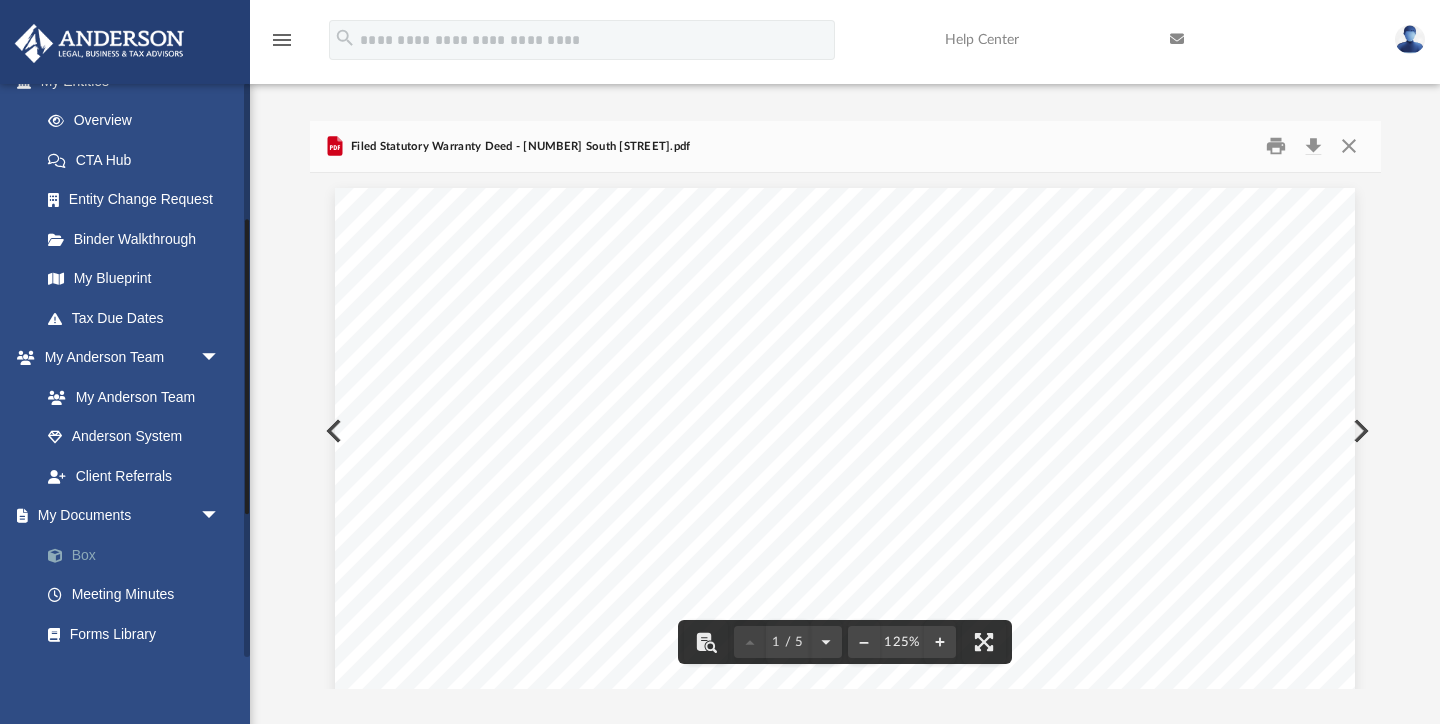 click on "Box" at bounding box center [139, 555] 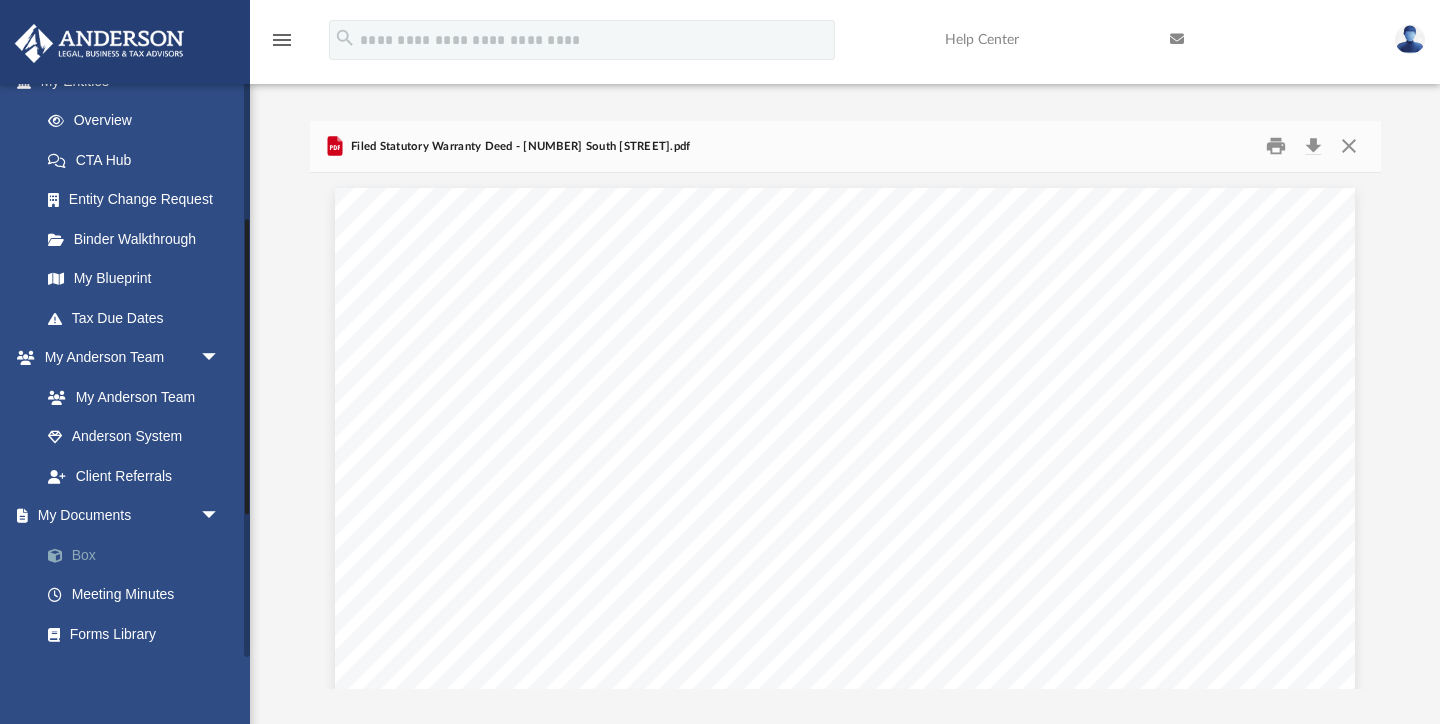 click on "Box" at bounding box center (139, 555) 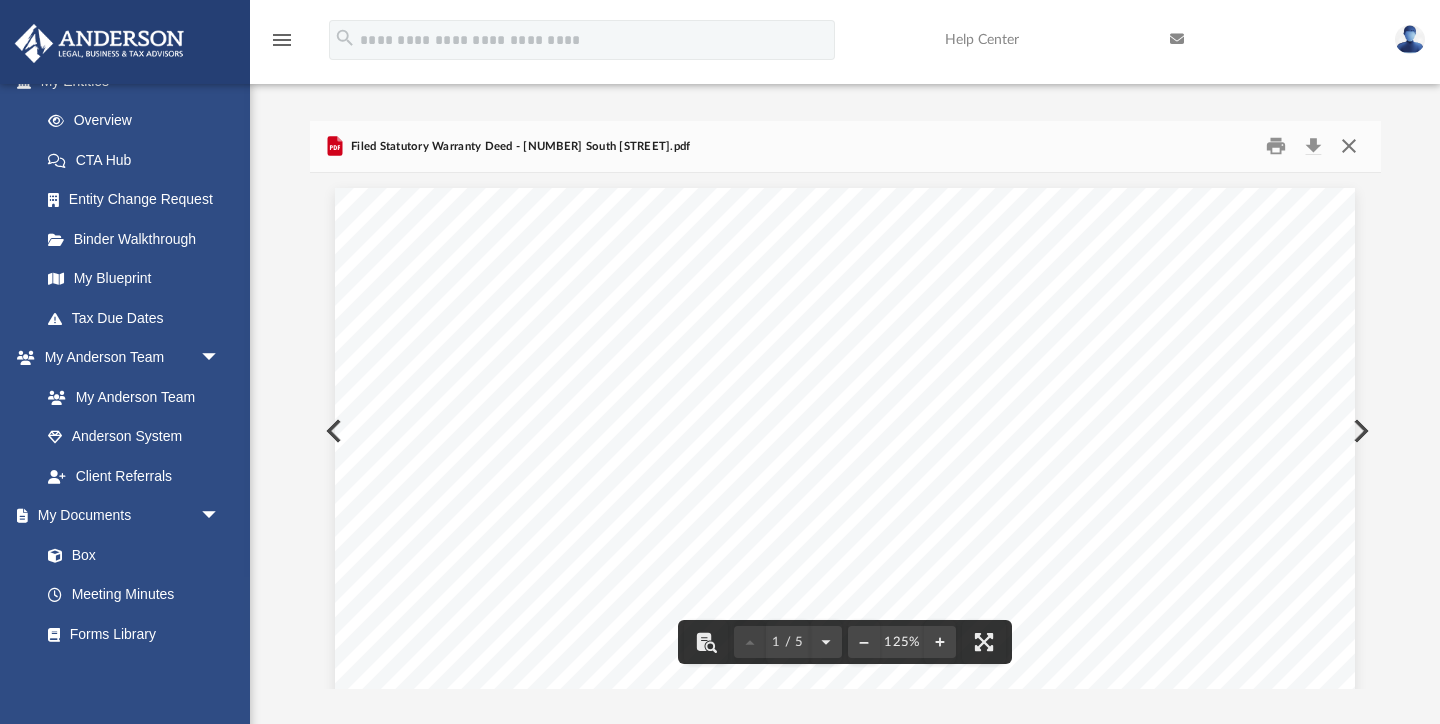 click at bounding box center (1349, 146) 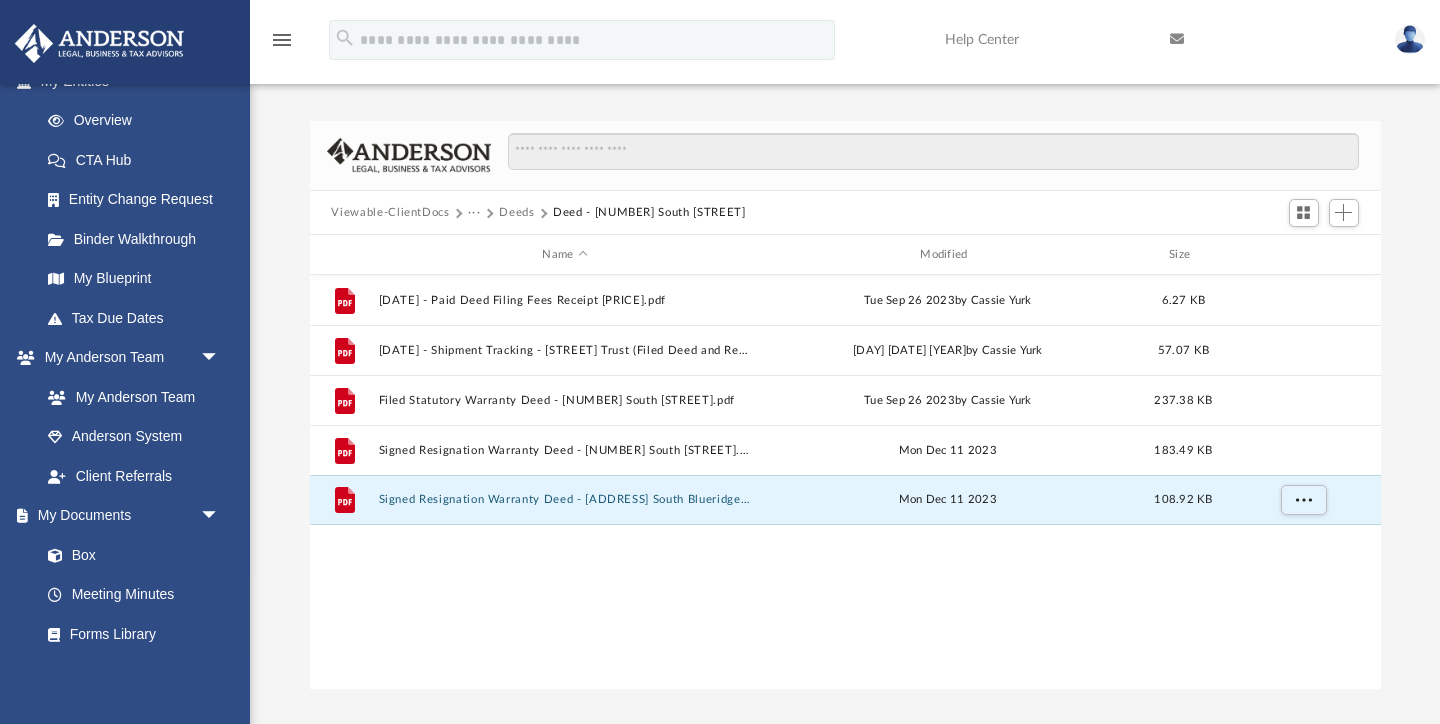 click on "Viewable-ClientDocs" at bounding box center (390, 213) 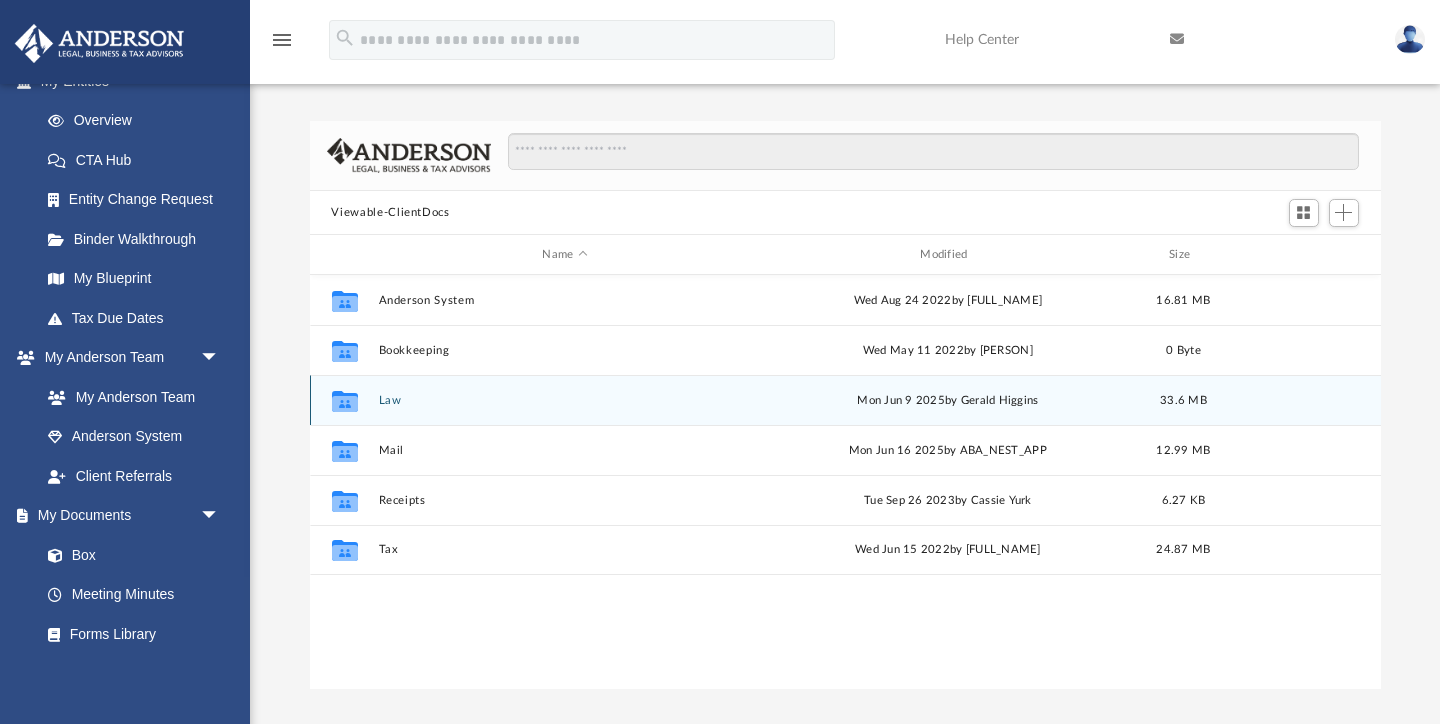 click on "Collaborated Folder Law [DATE] by [PERSON] [SIZE]" at bounding box center (845, 400) 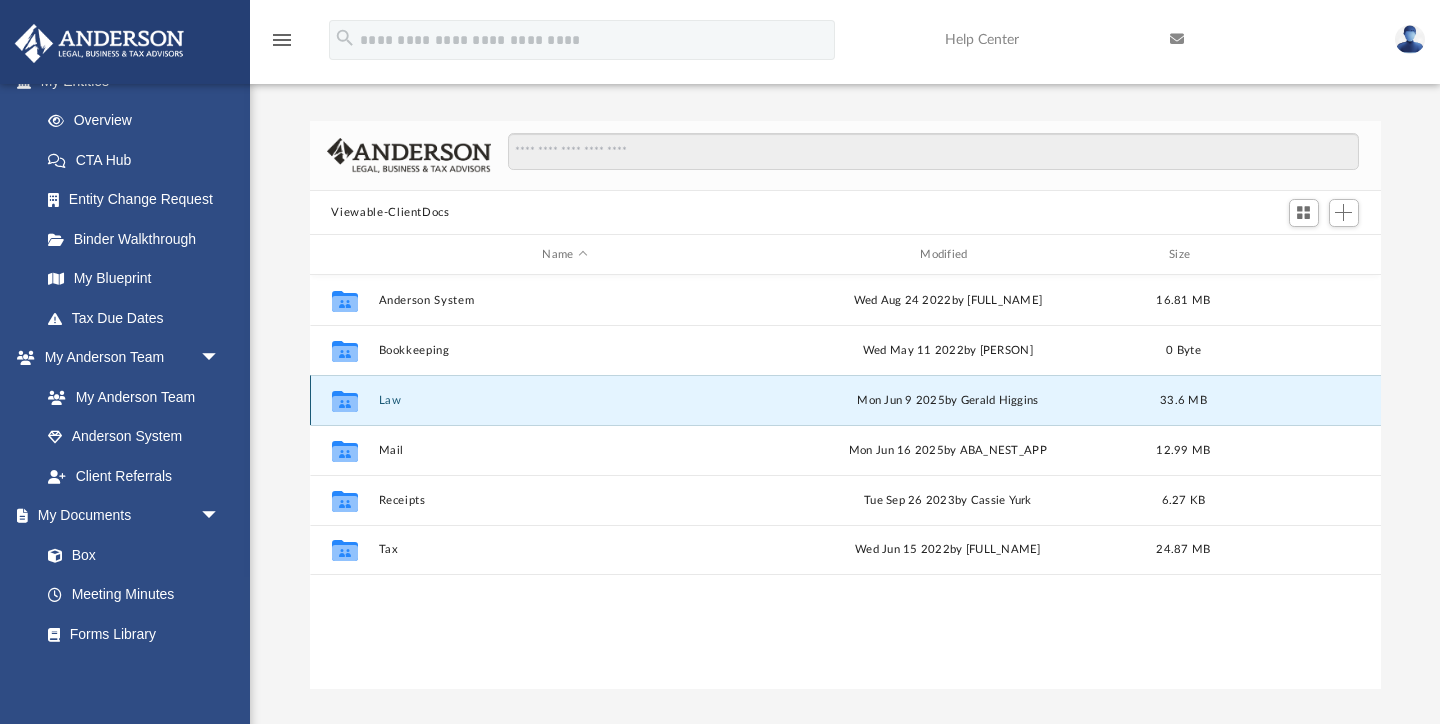 click on "Law" at bounding box center [565, 400] 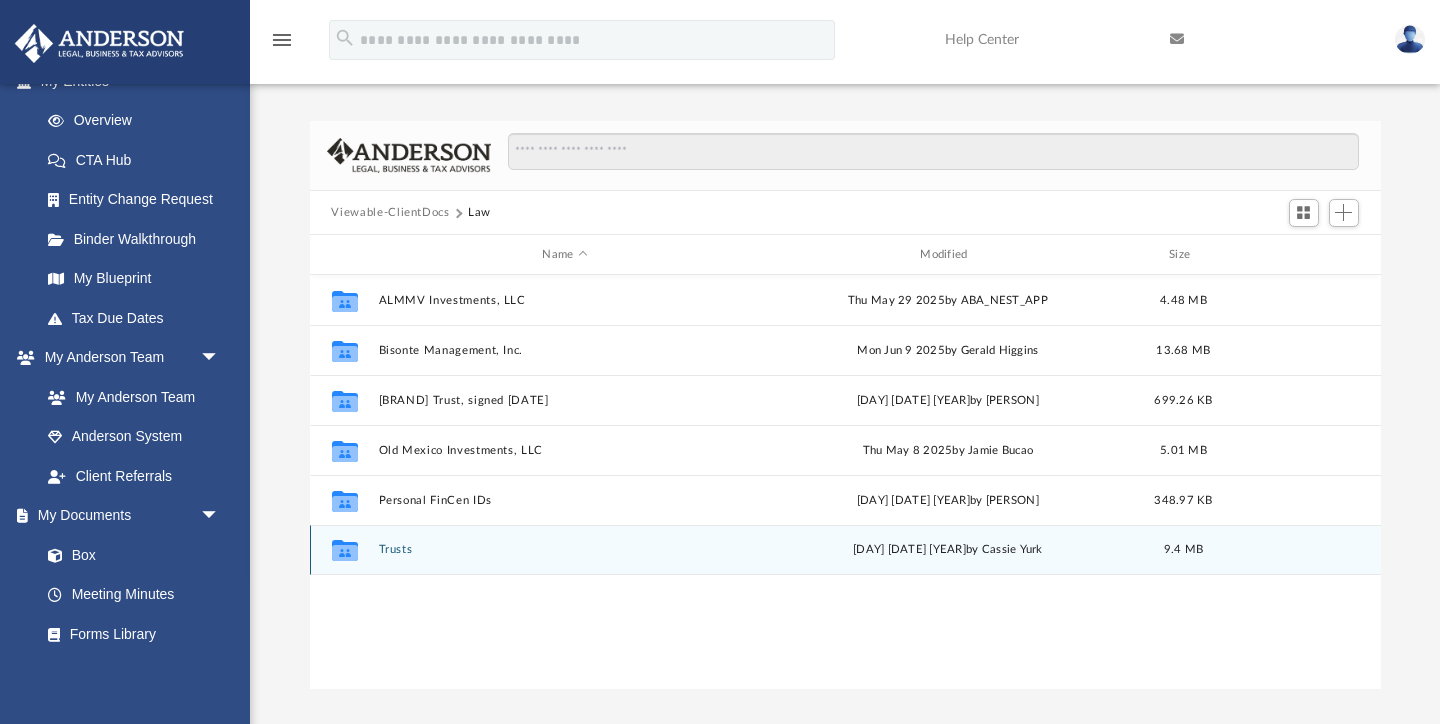 click on "Trusts" at bounding box center [565, 550] 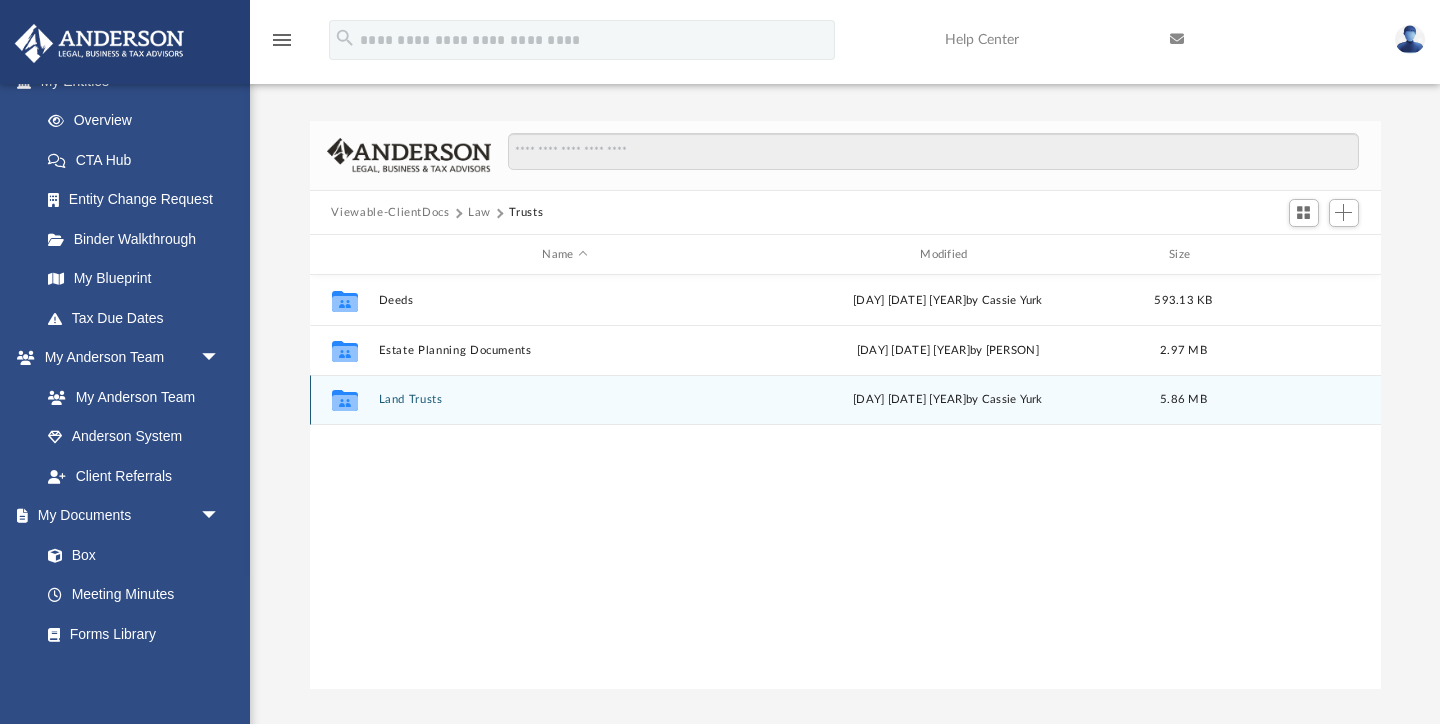 click on "Collaborated Folder Land Trusts [DAY] [DATE] [YEAR] by [NAME] [SIZE]" at bounding box center (845, 400) 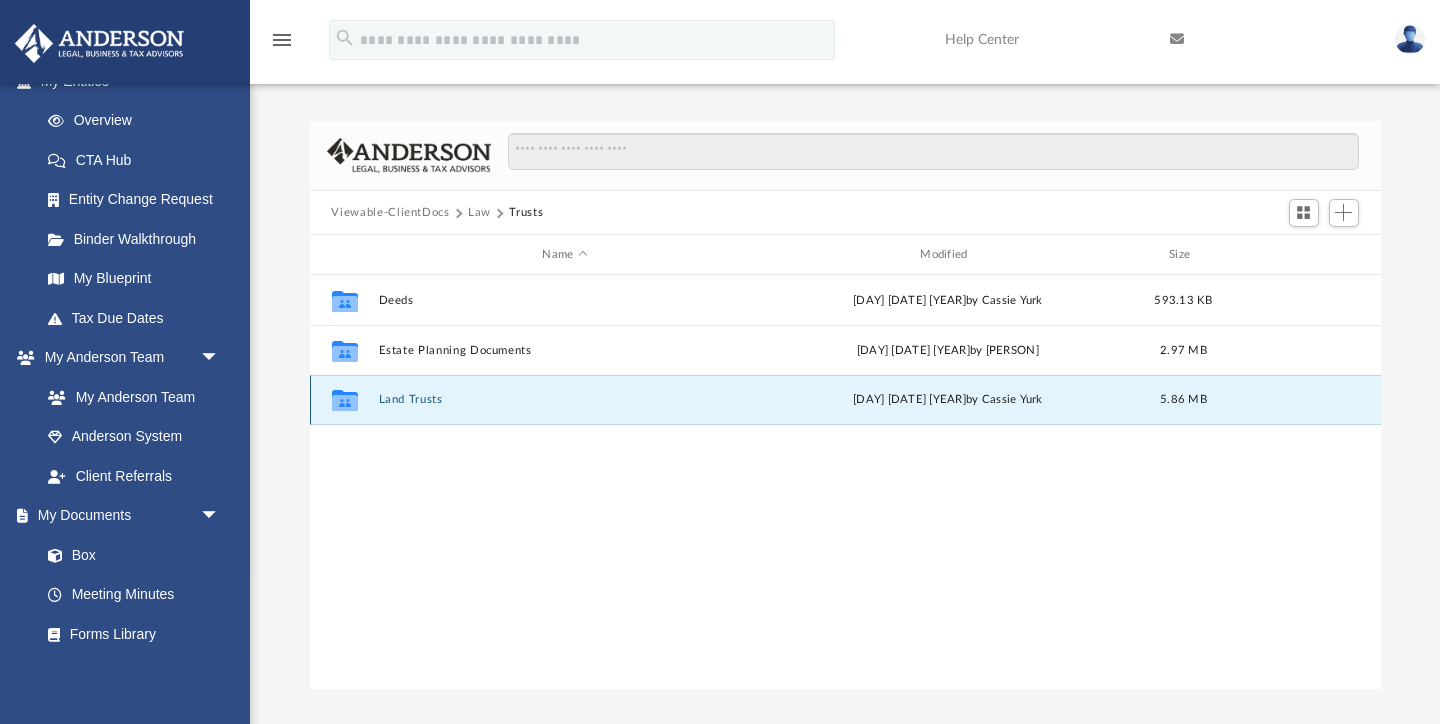 click on "Land Trusts" at bounding box center (565, 400) 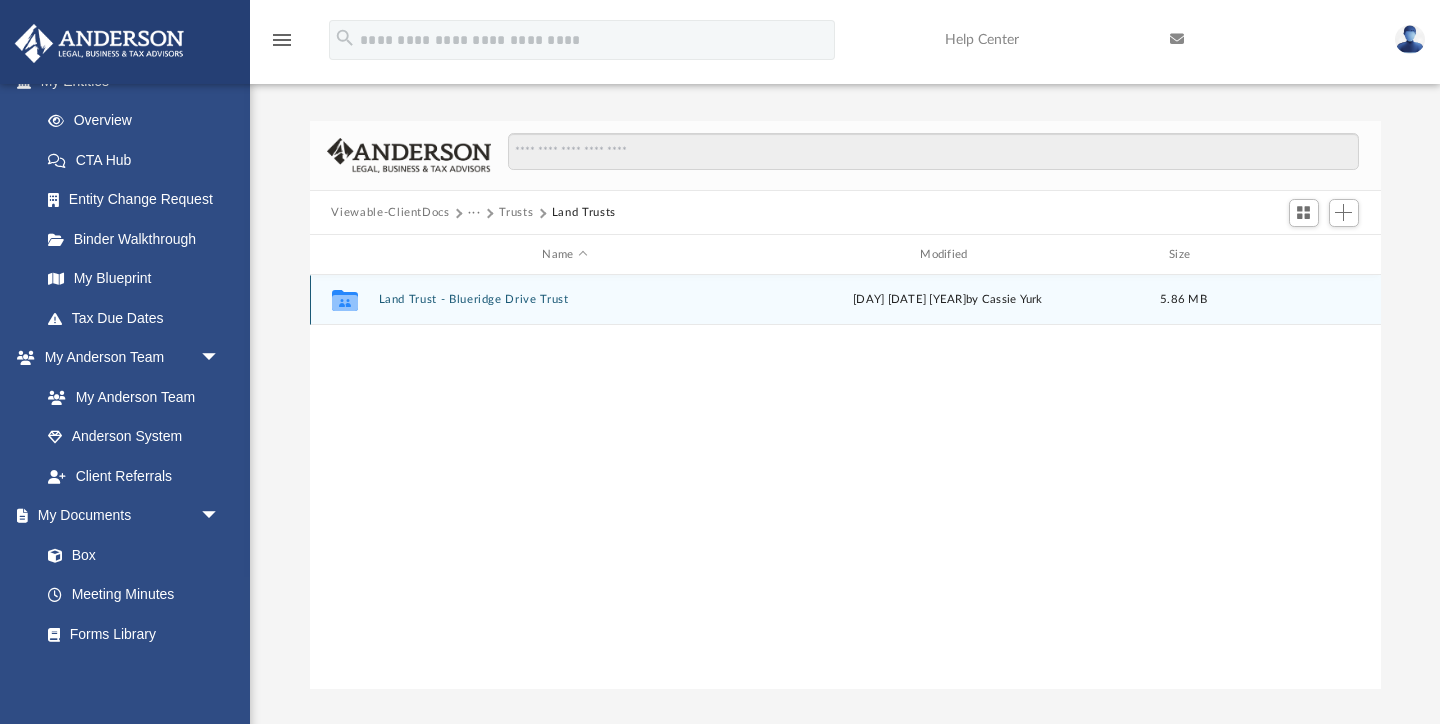click on "Land Trust - Blueridge Drive Trust" at bounding box center (565, 300) 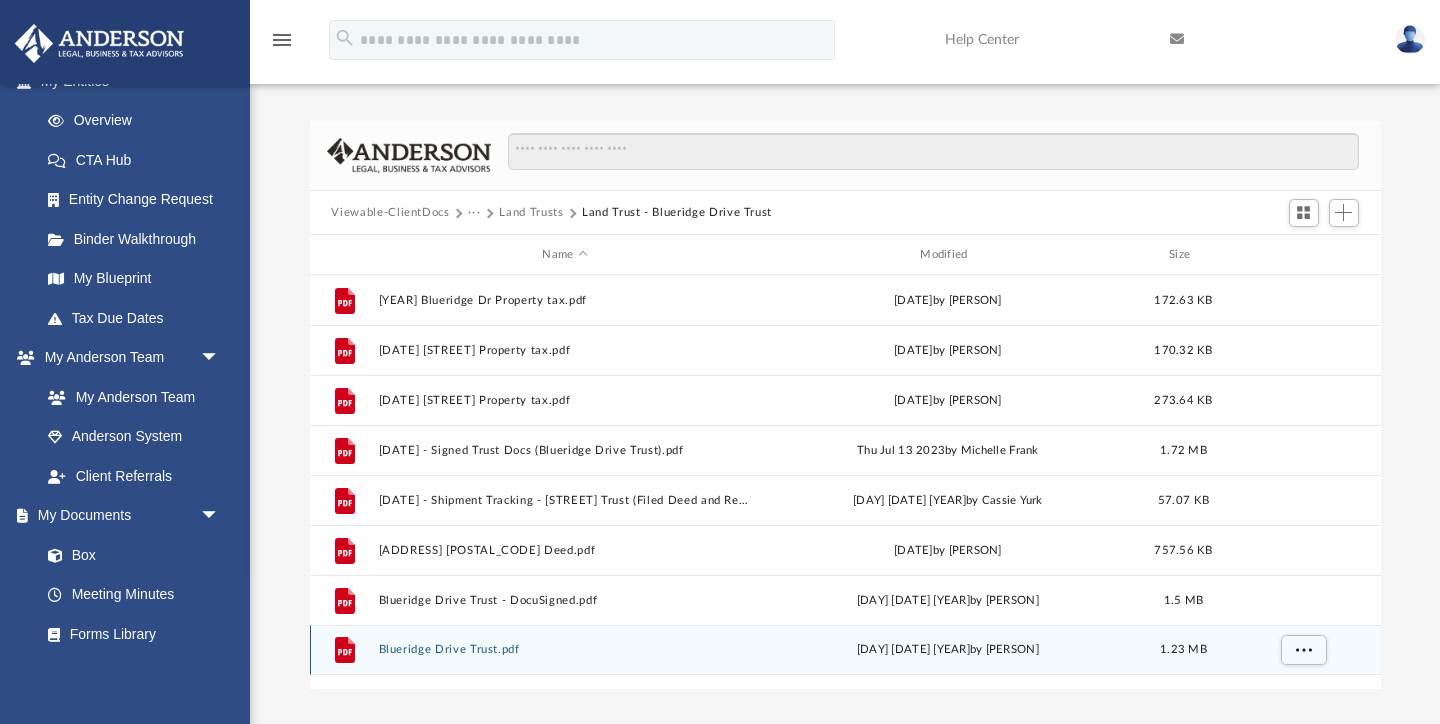 click on "Blueridge Drive Trust.pdf" at bounding box center (565, 650) 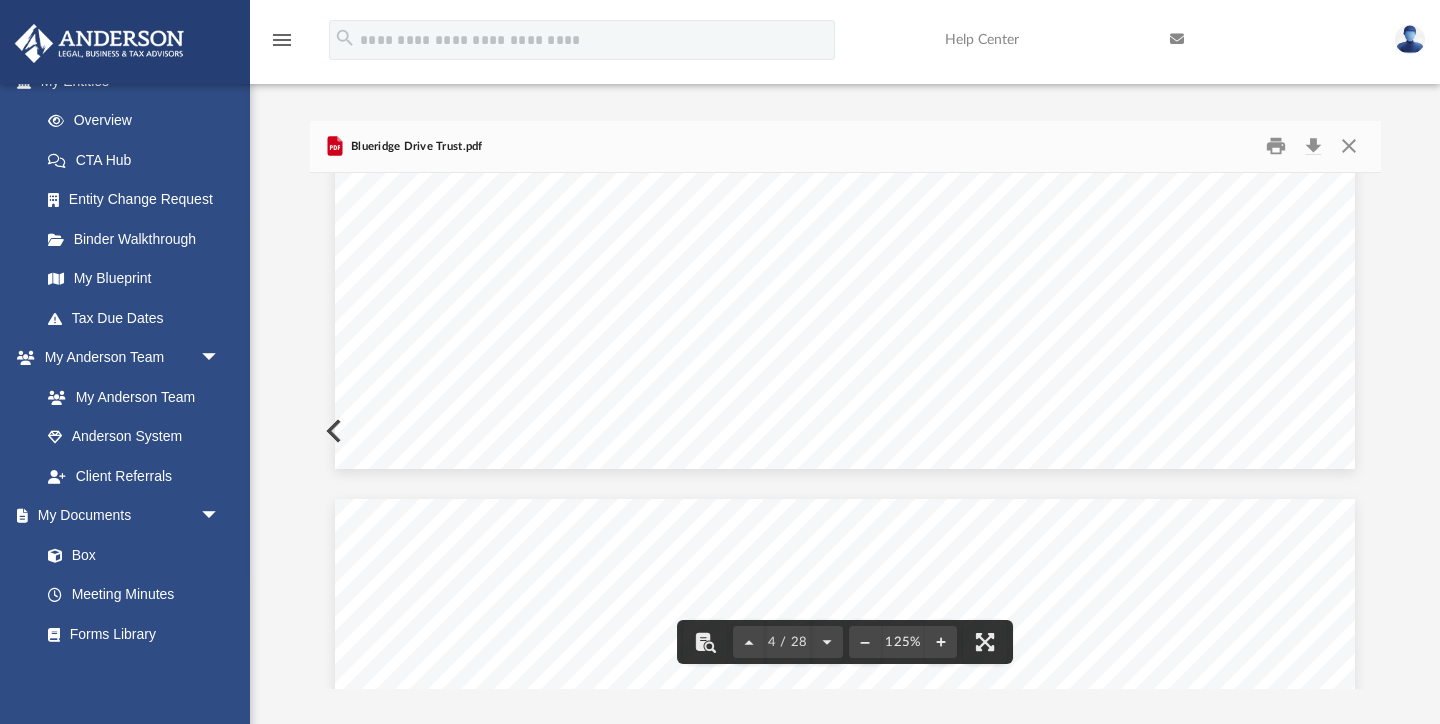 scroll, scrollTop: 3561, scrollLeft: 0, axis: vertical 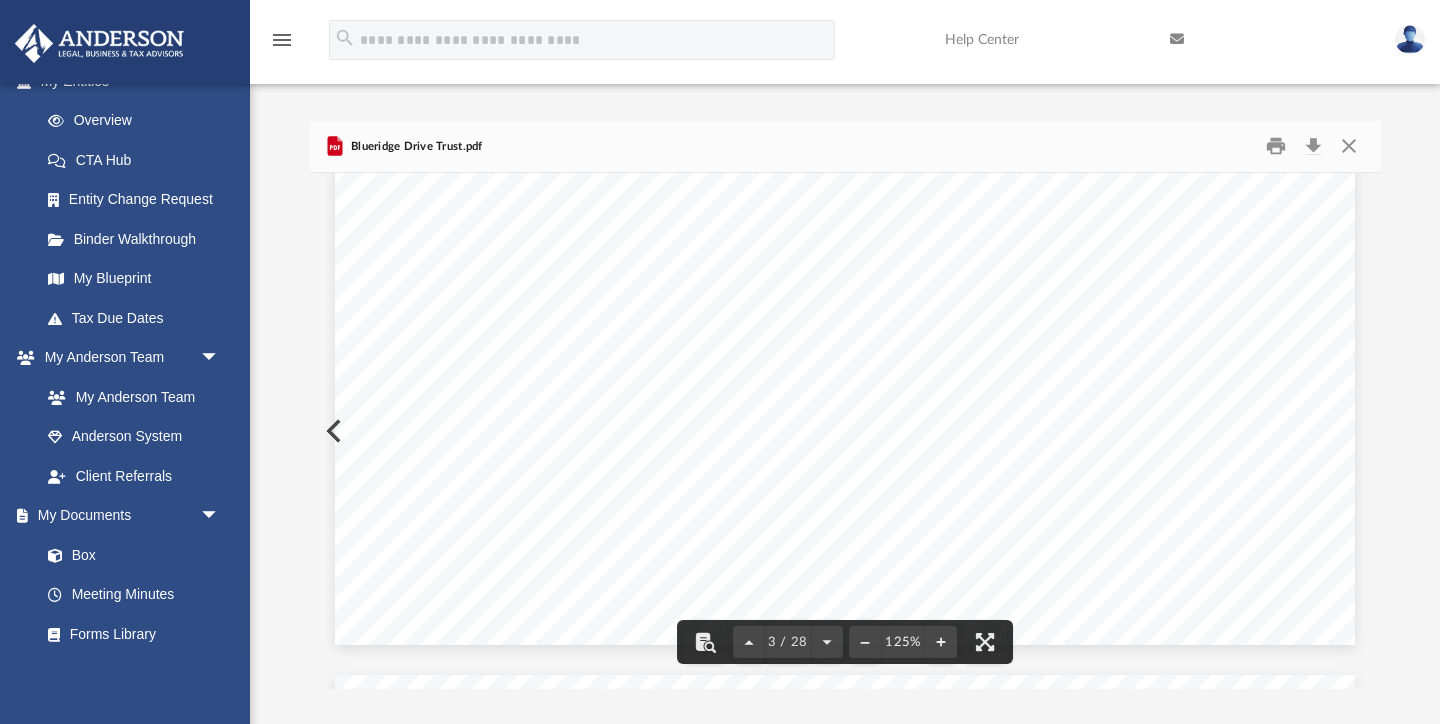 click at bounding box center (332, 431) 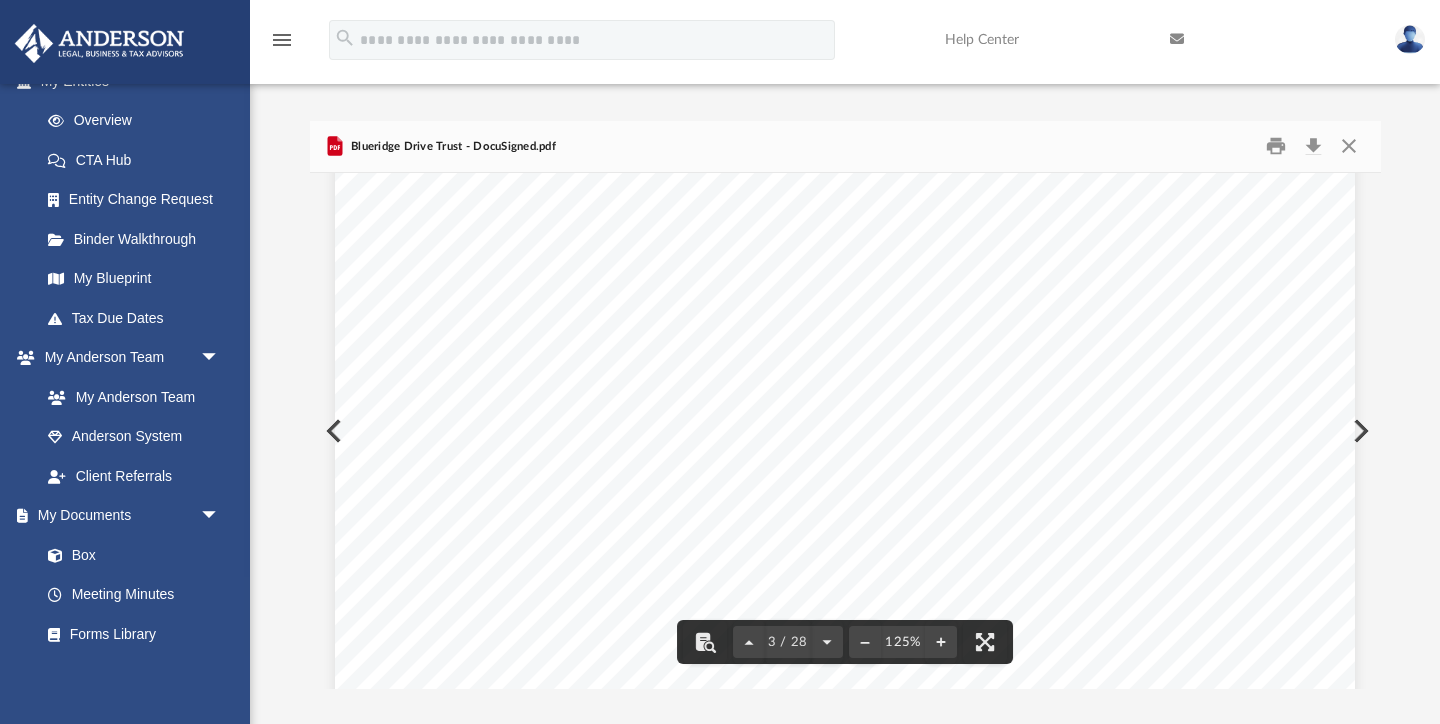 scroll, scrollTop: 2618, scrollLeft: 0, axis: vertical 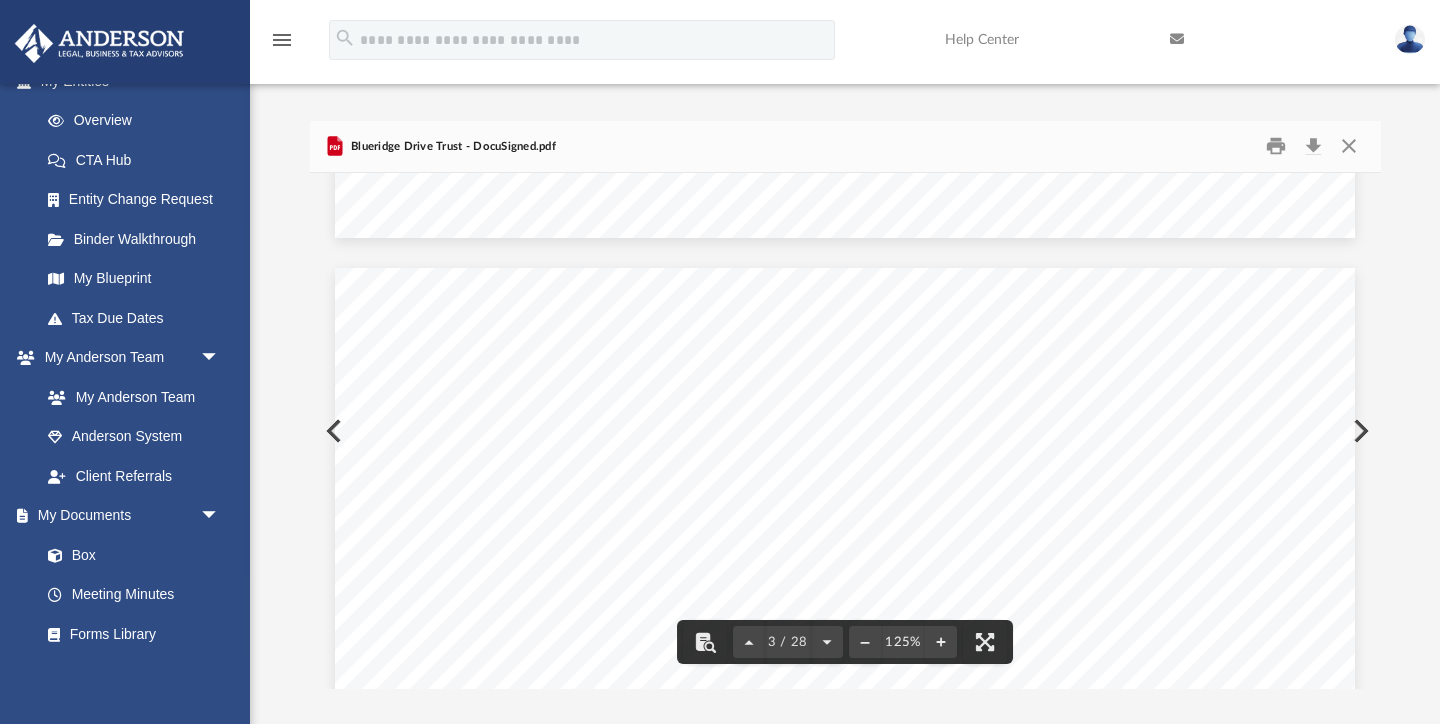 click at bounding box center [332, 431] 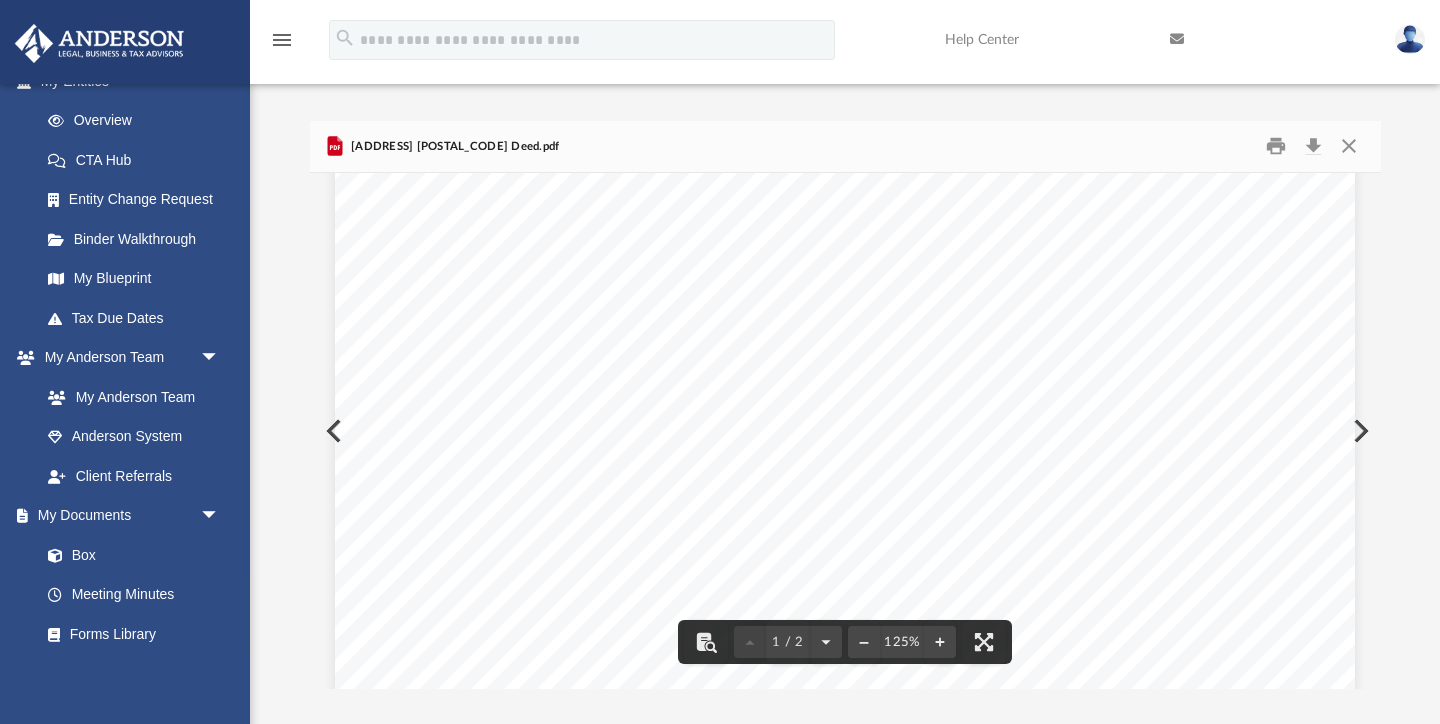 scroll, scrollTop: 277, scrollLeft: 0, axis: vertical 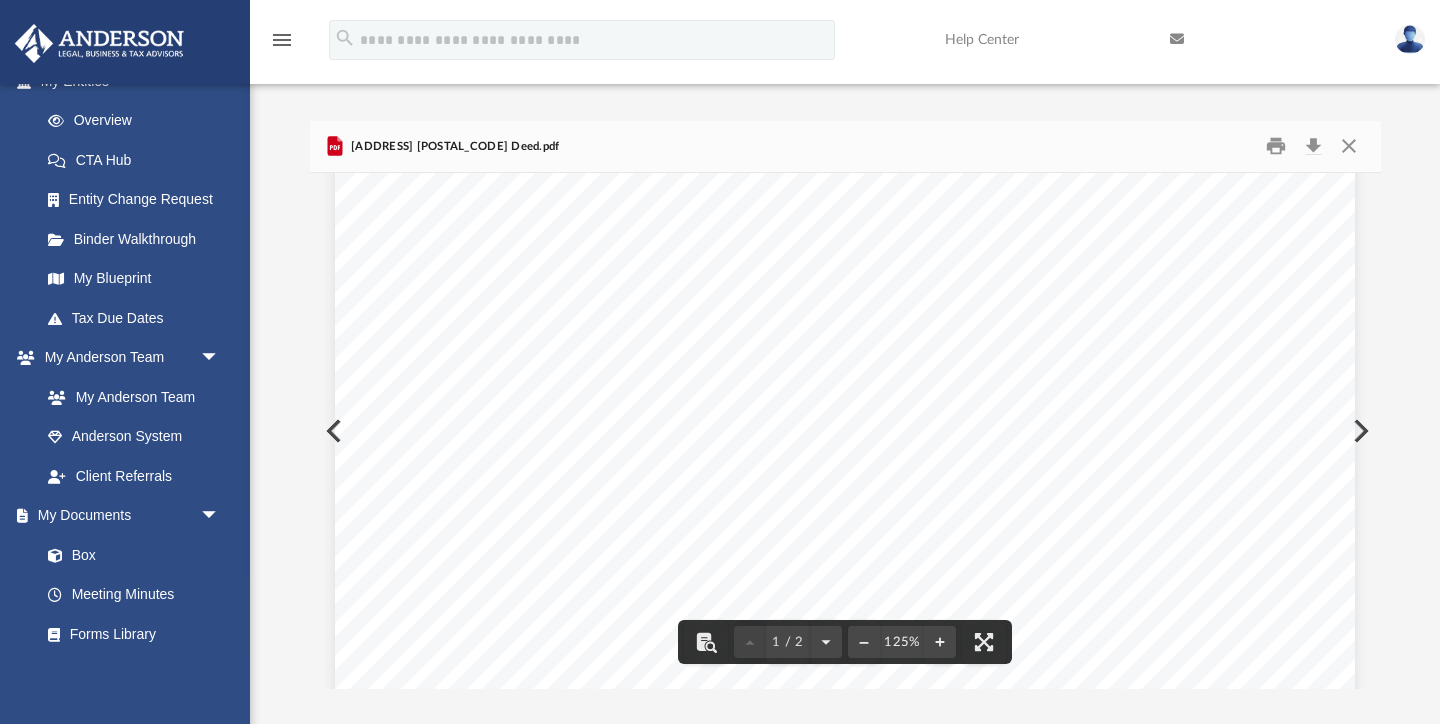 click at bounding box center [845, 571] 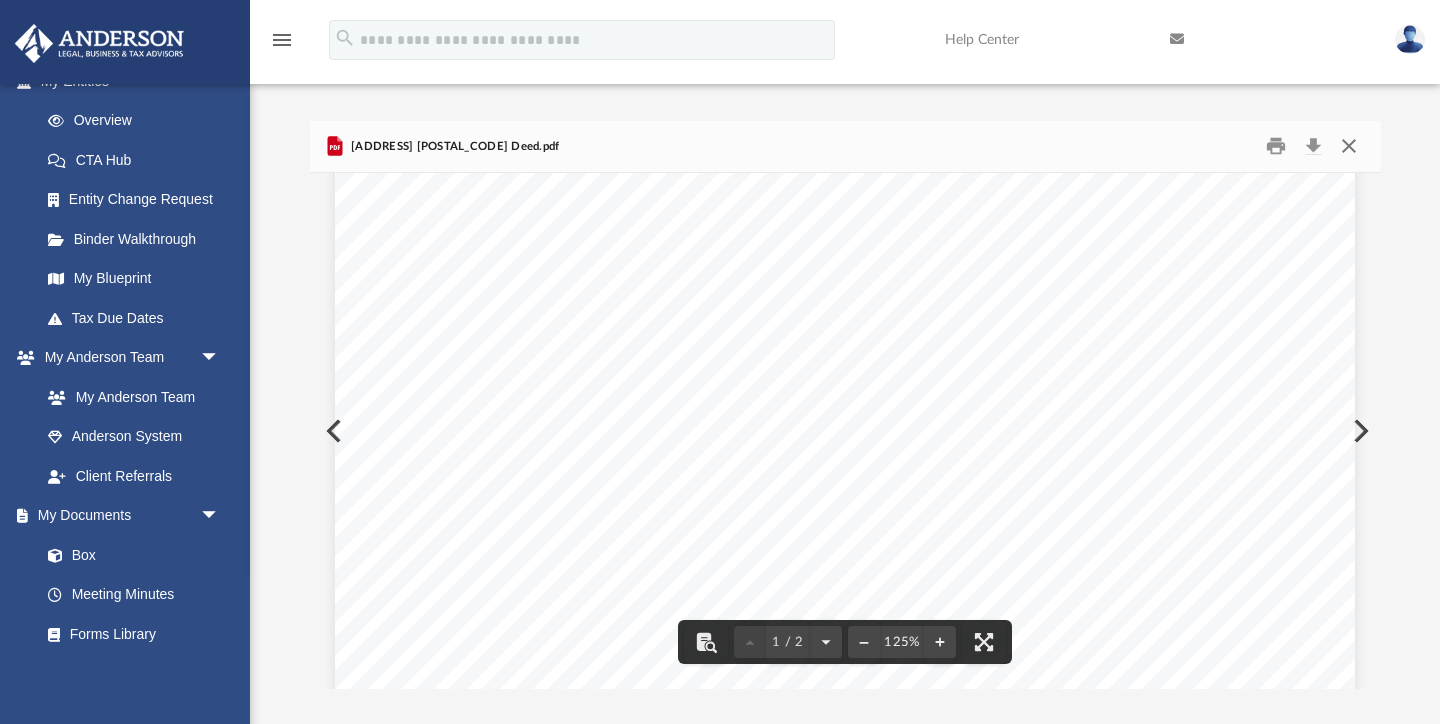 click at bounding box center [1349, 146] 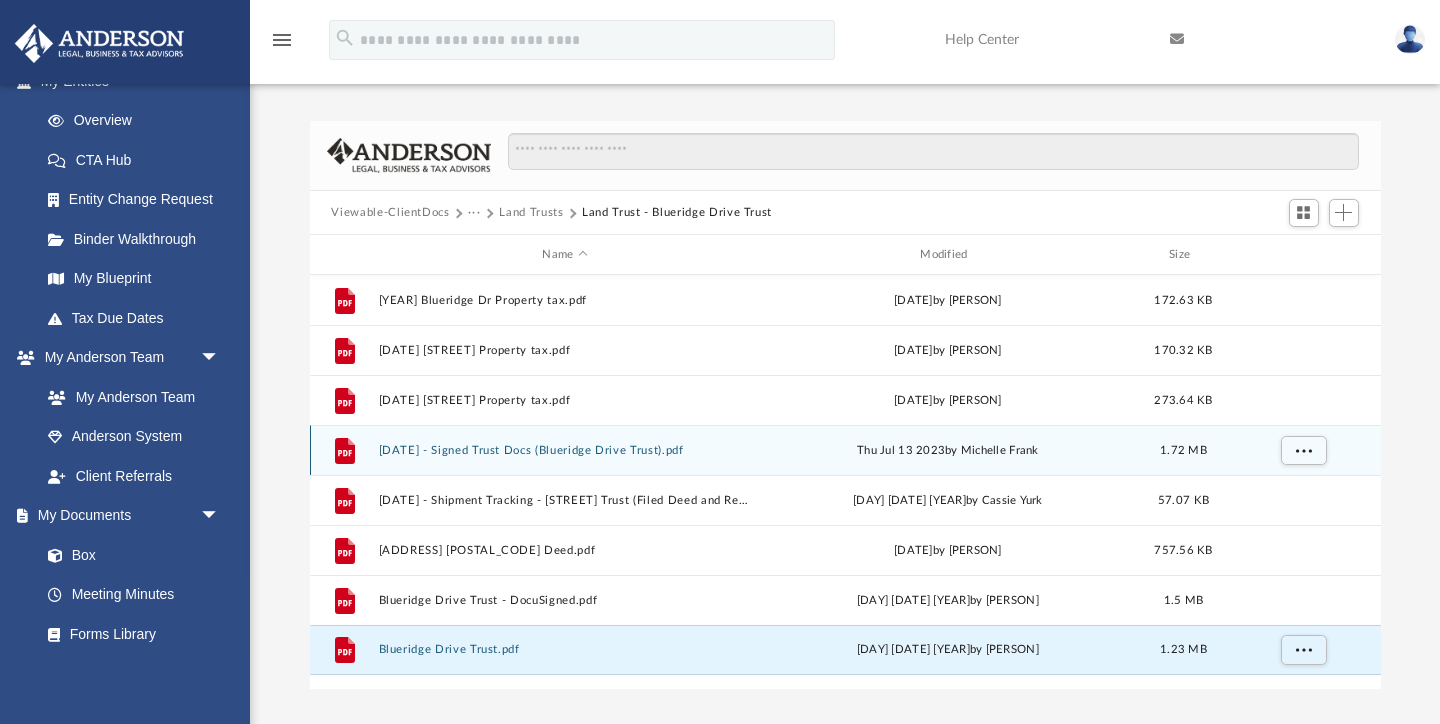 click on "[DATE] - Signed Trust Docs (Blueridge Drive Trust).pdf" at bounding box center (565, 450) 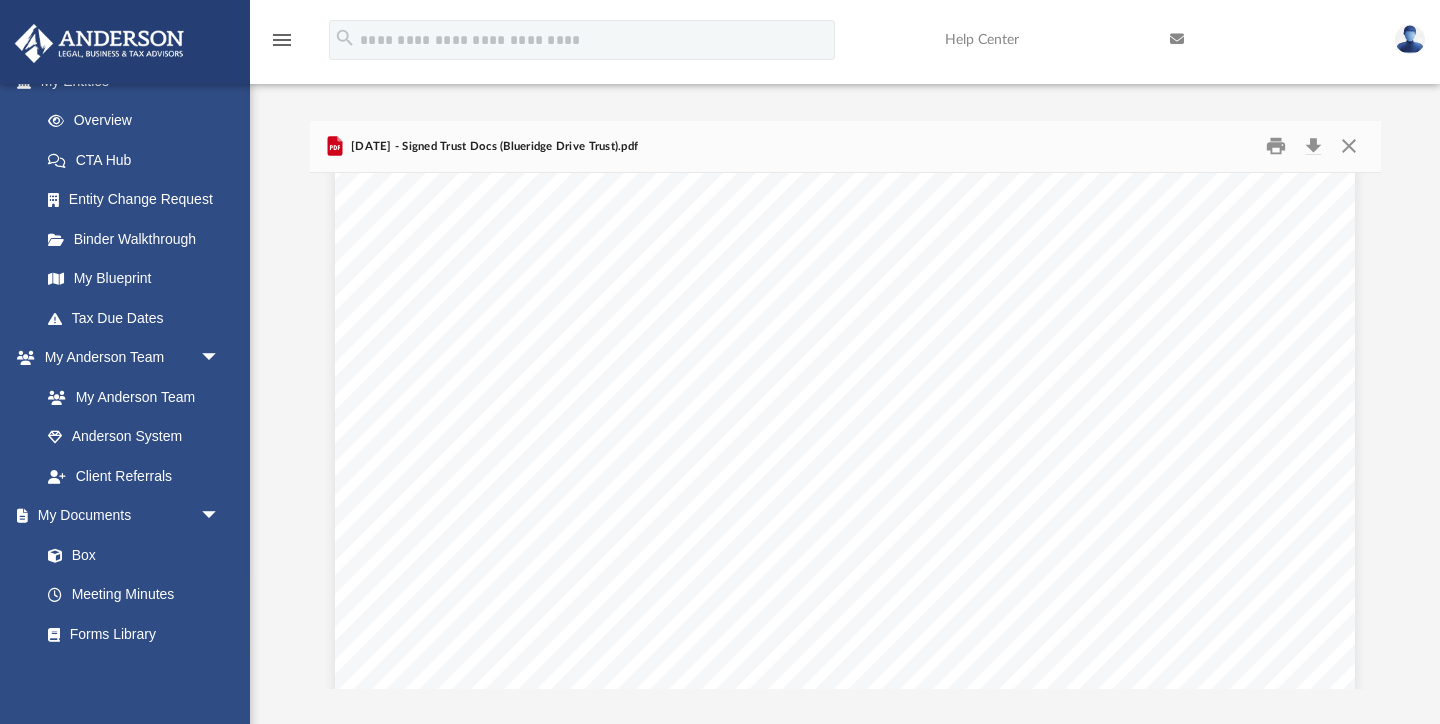 scroll, scrollTop: 43441, scrollLeft: 0, axis: vertical 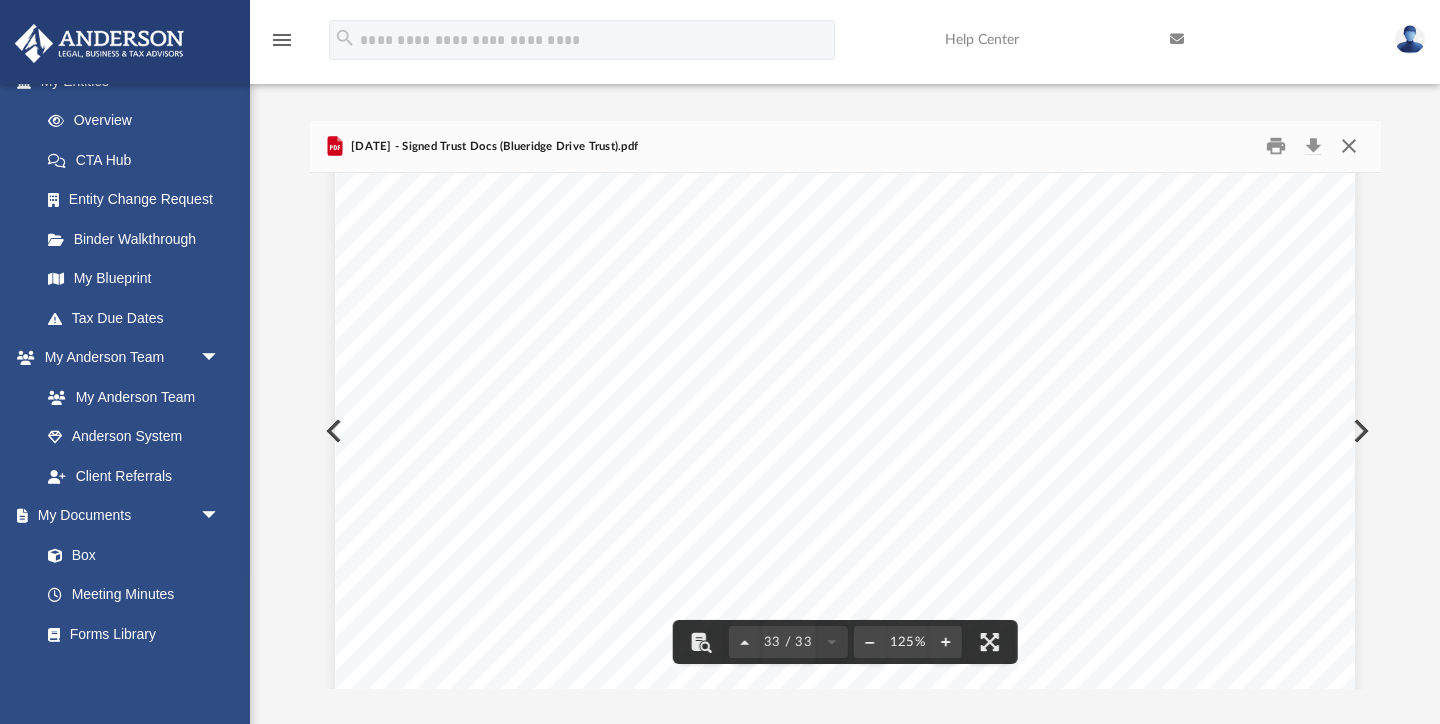 click at bounding box center (1349, 146) 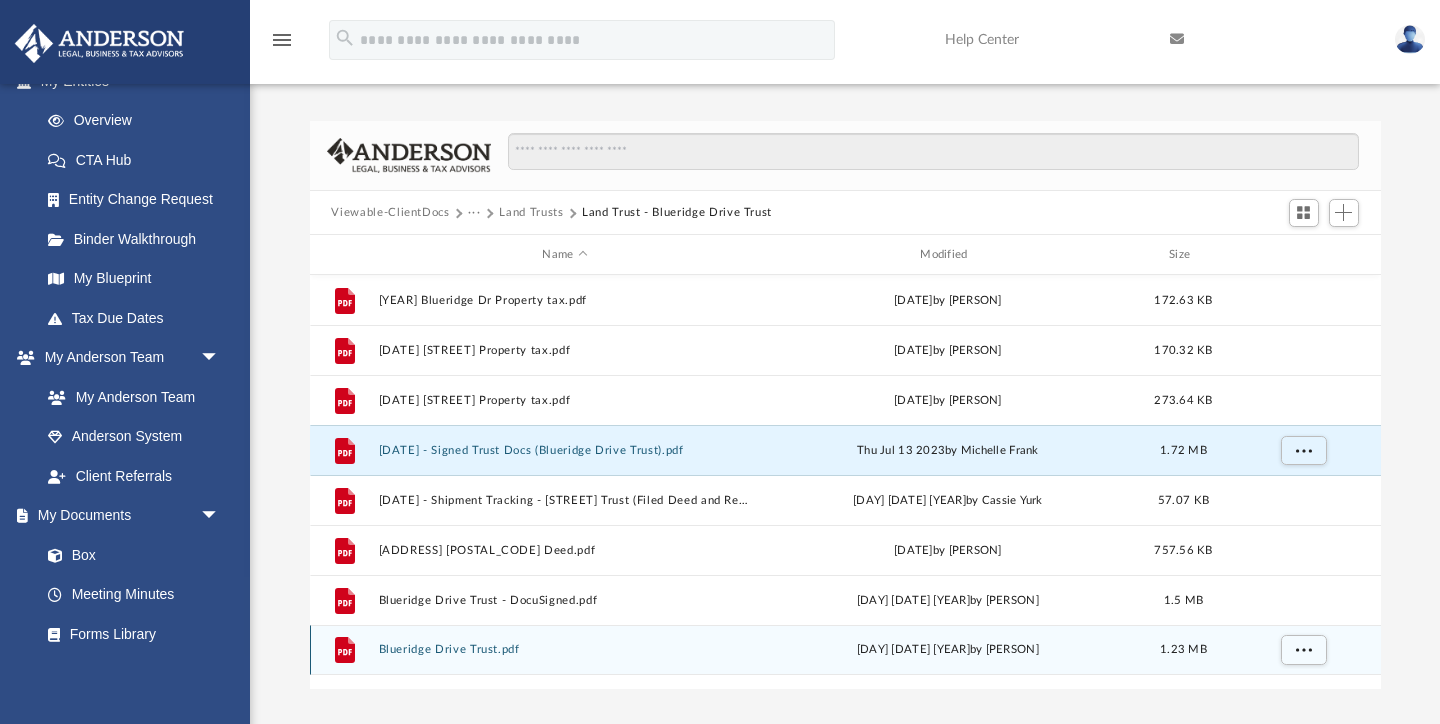 click on "Blueridge Drive Trust.pdf" at bounding box center (565, 650) 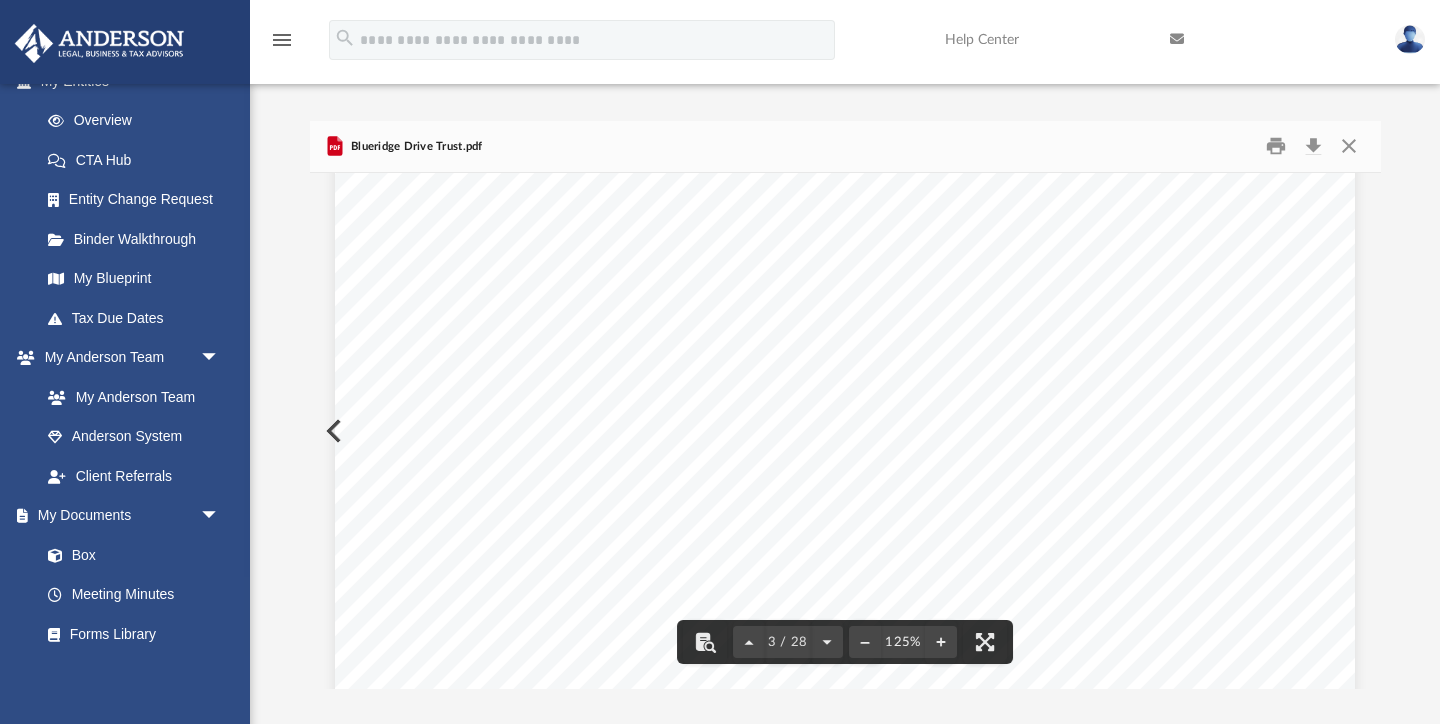 scroll, scrollTop: 2842, scrollLeft: 0, axis: vertical 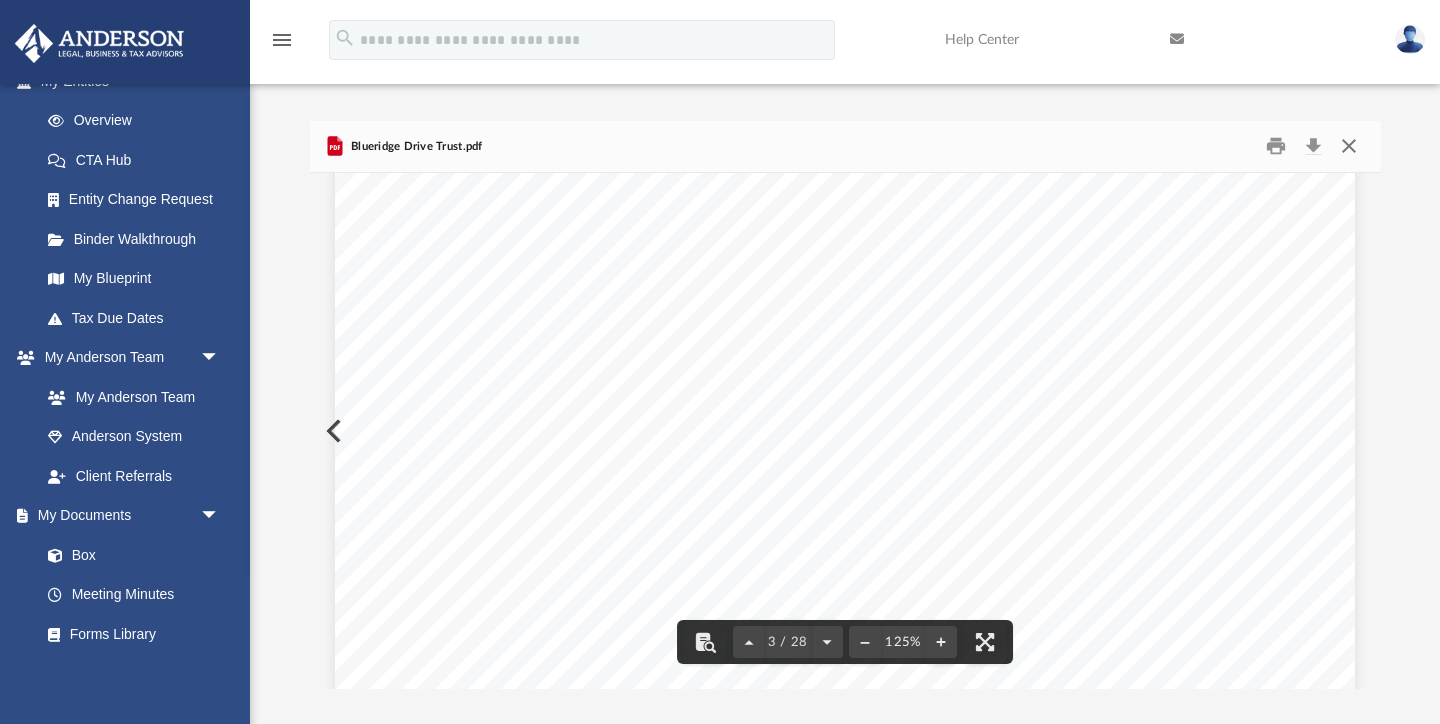click at bounding box center (1349, 146) 